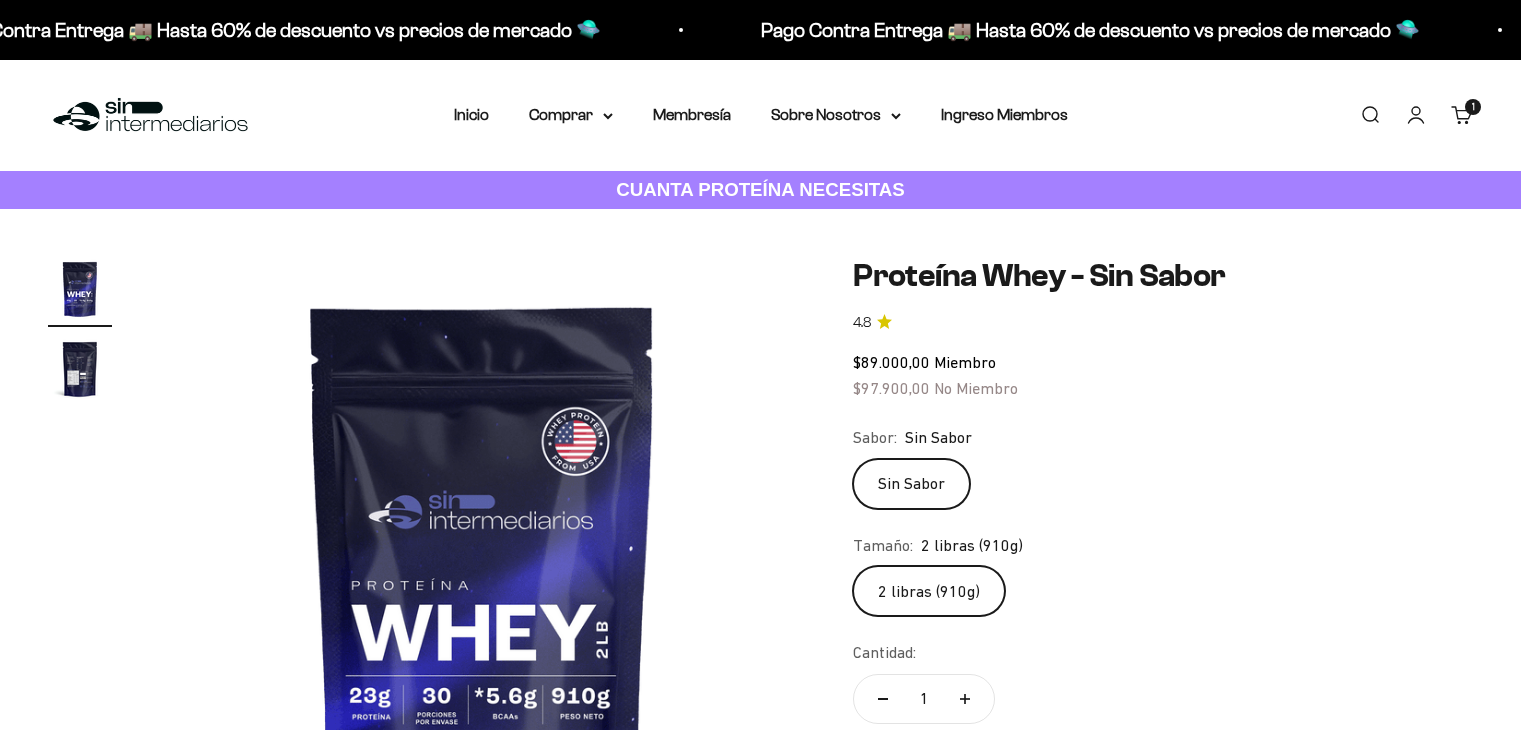 scroll, scrollTop: 0, scrollLeft: 0, axis: both 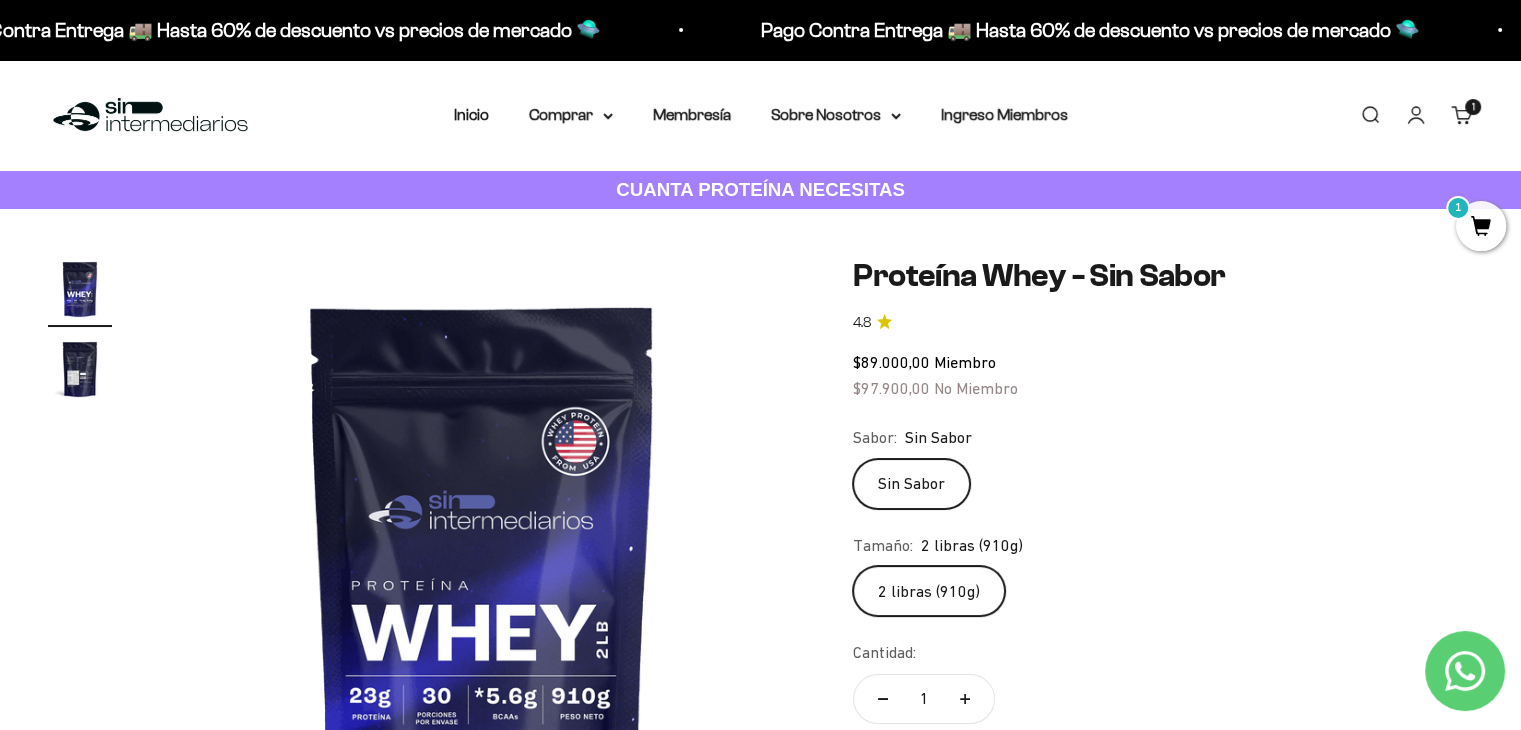 click on "1" at bounding box center [1481, 226] 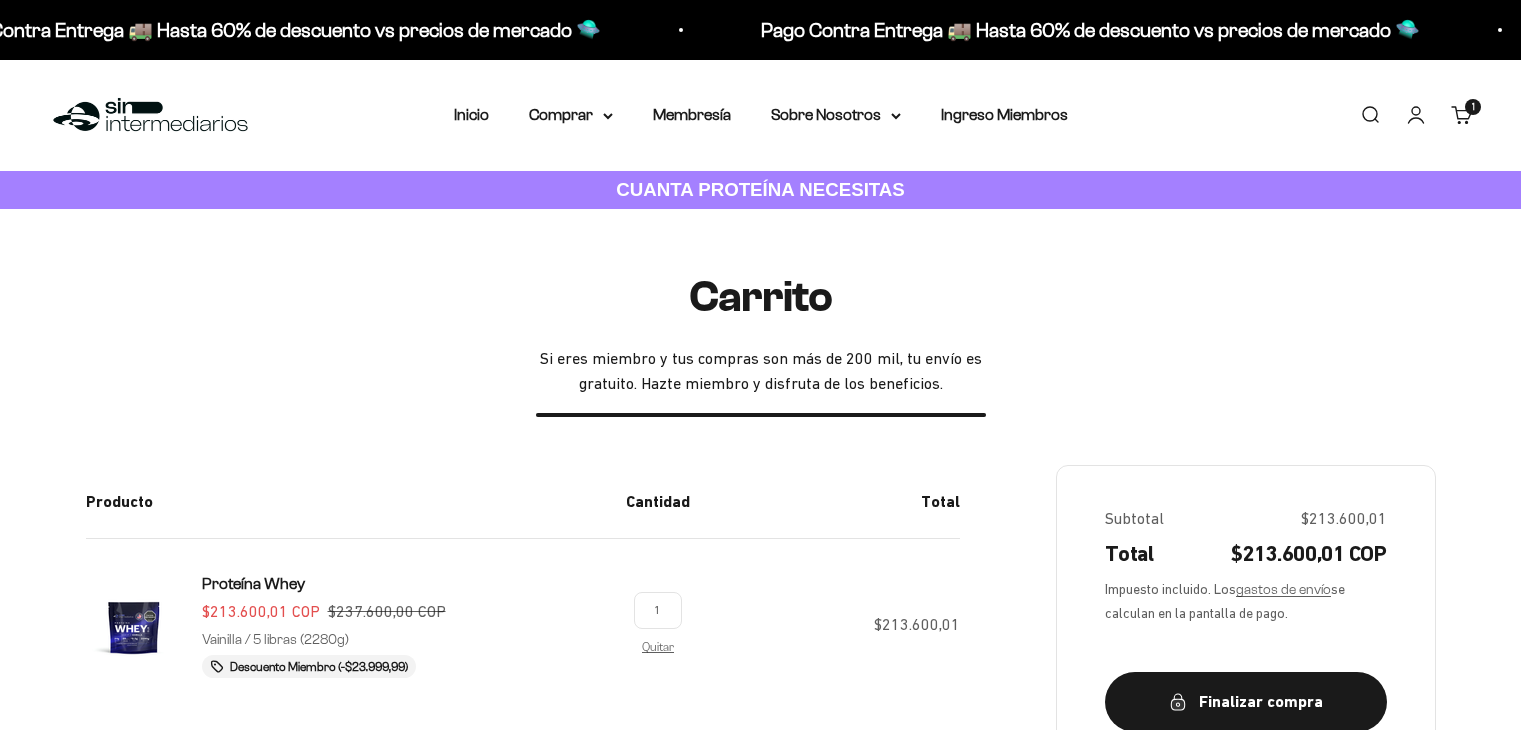 scroll, scrollTop: 0, scrollLeft: 0, axis: both 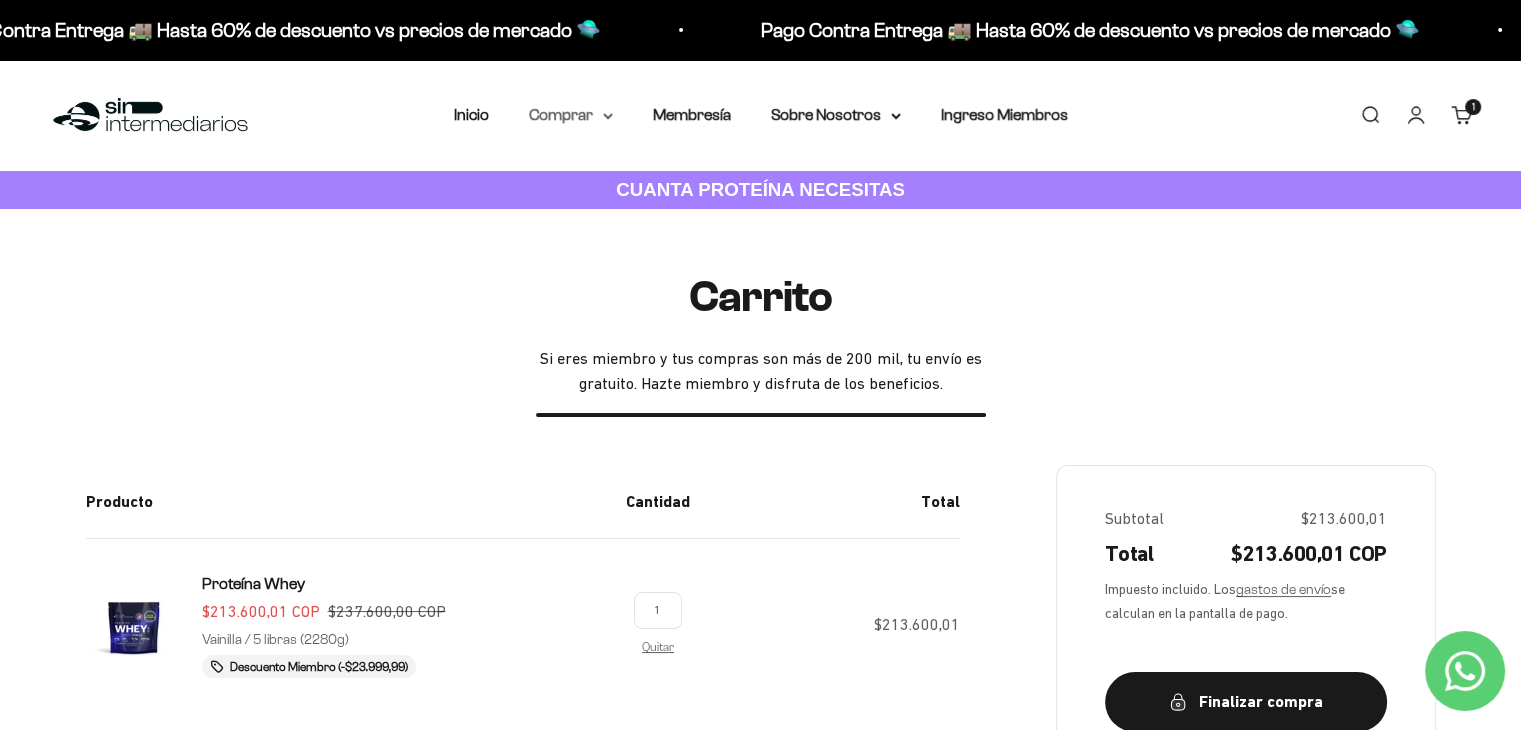 click on "Comprar" at bounding box center [571, 115] 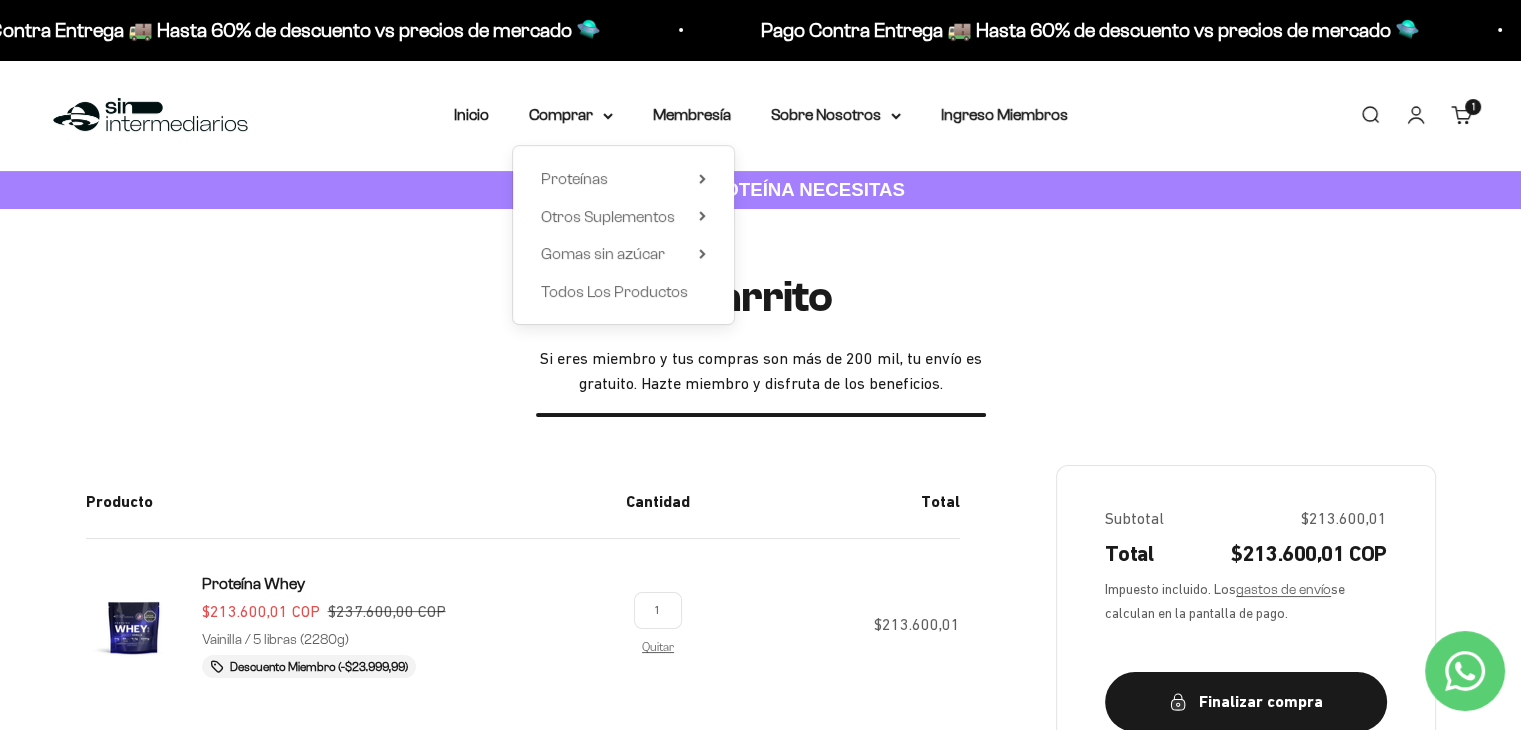 click on "Carrito Si eres miembro y tus compras son más de 200 mil, tu envío es gratuito. Hazte miembro y disfruta de los beneficios." at bounding box center [761, 345] 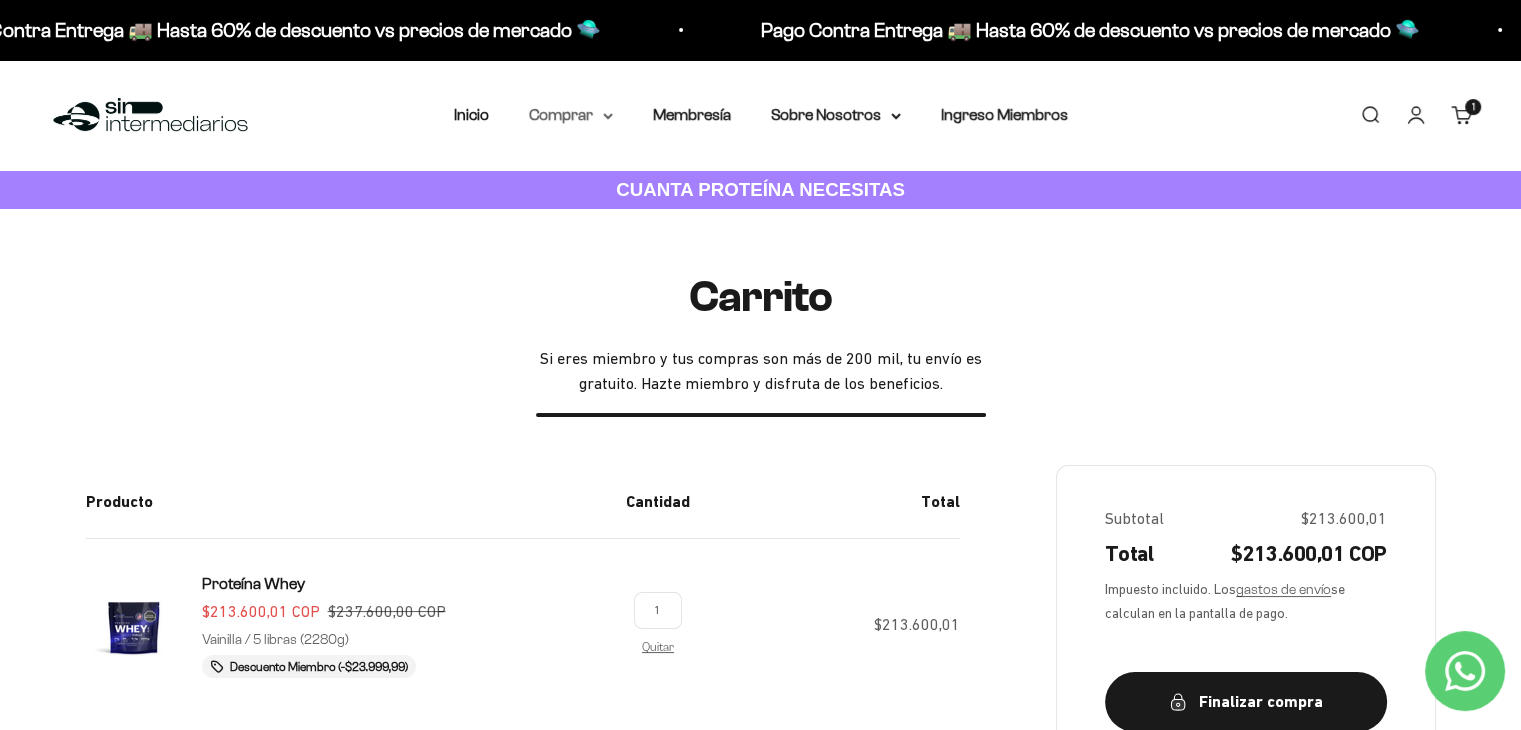 click on "Comprar" at bounding box center [571, 115] 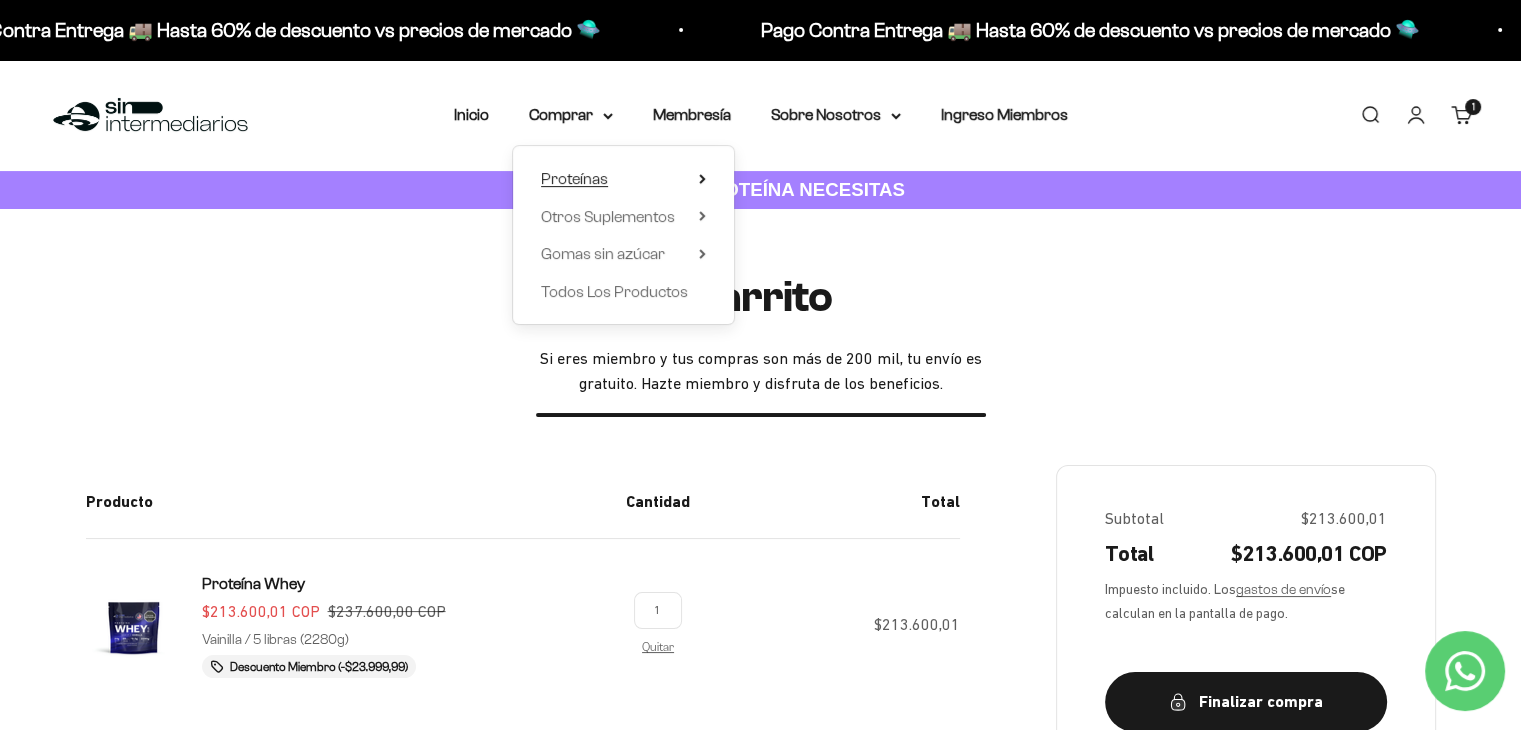 click on "Proteínas" at bounding box center (574, 178) 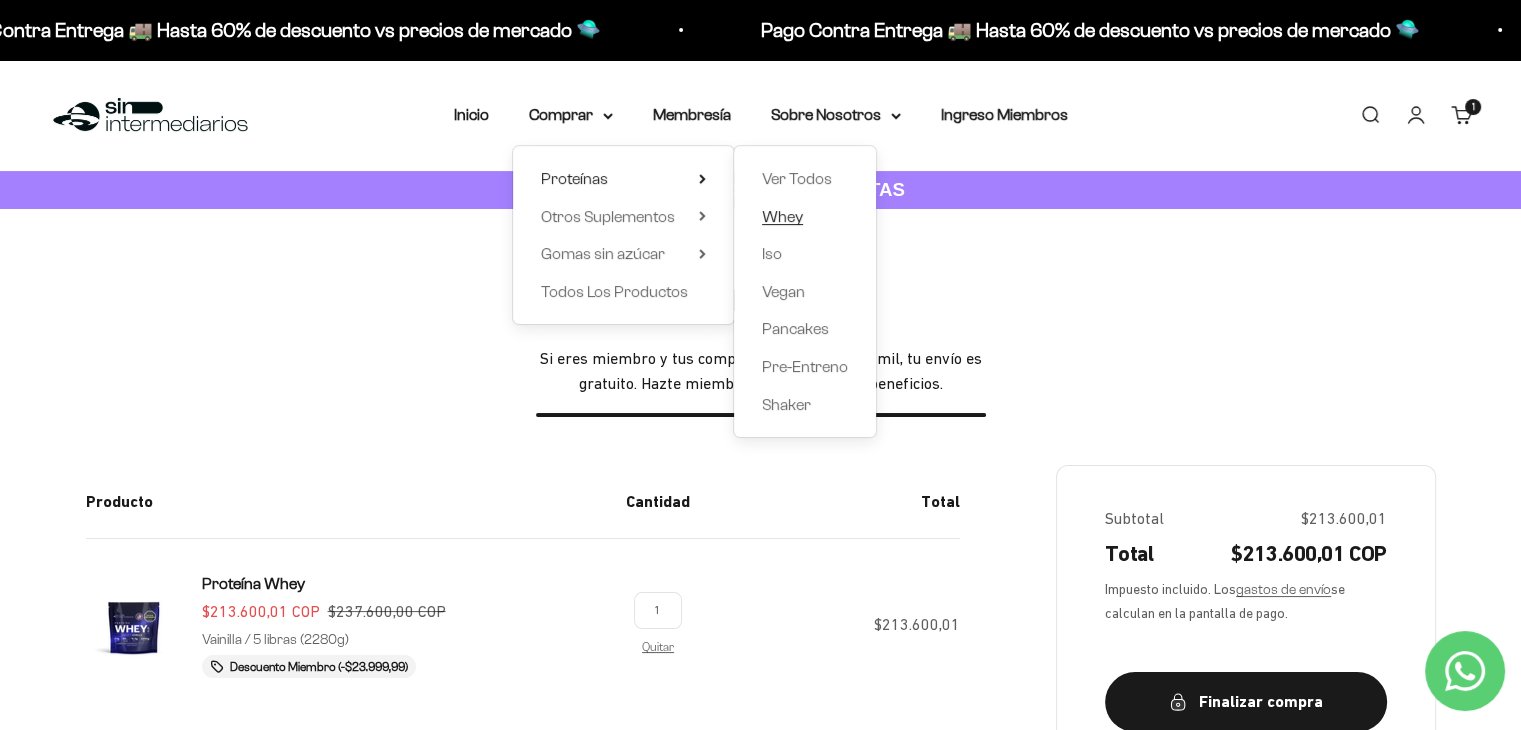 click on "Whey" at bounding box center (782, 216) 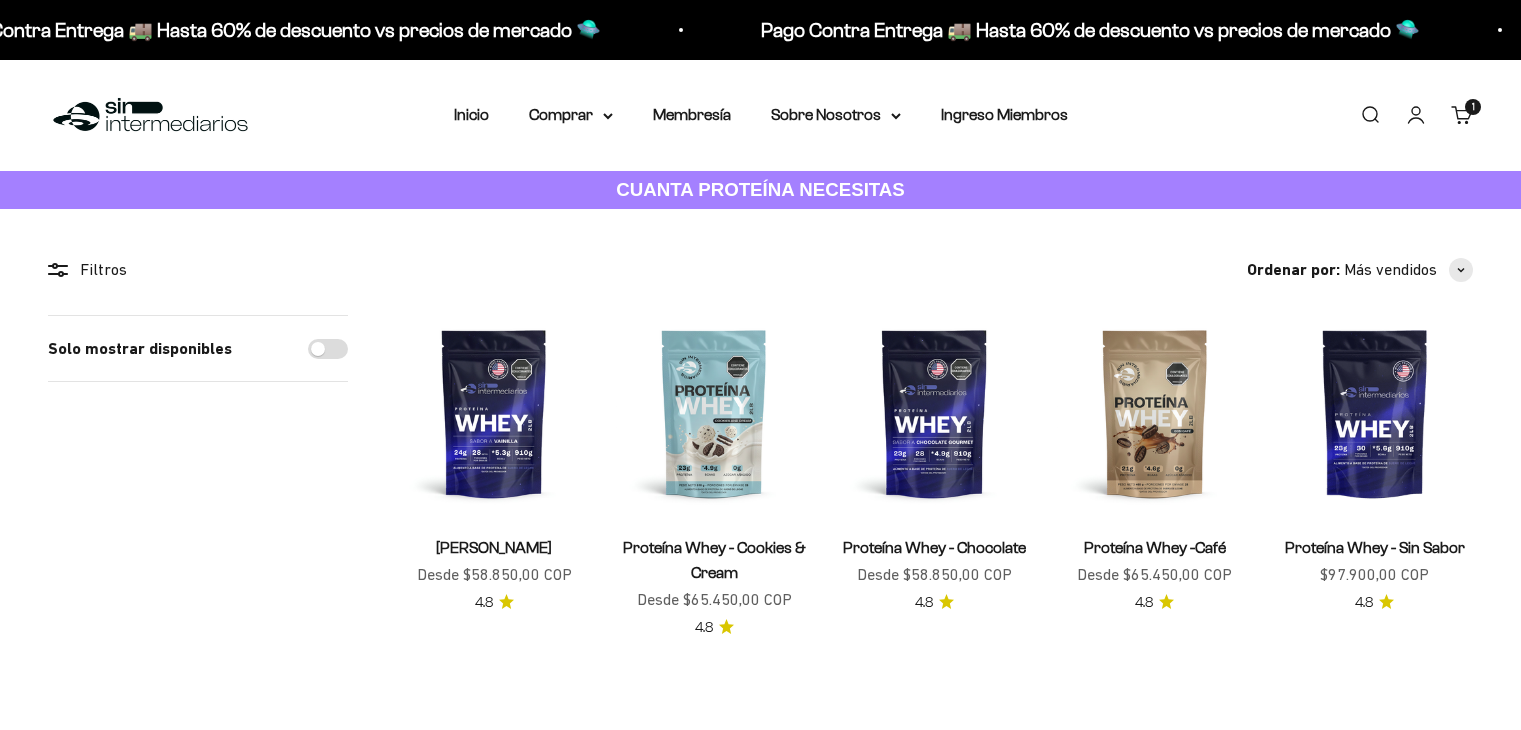 scroll, scrollTop: 0, scrollLeft: 0, axis: both 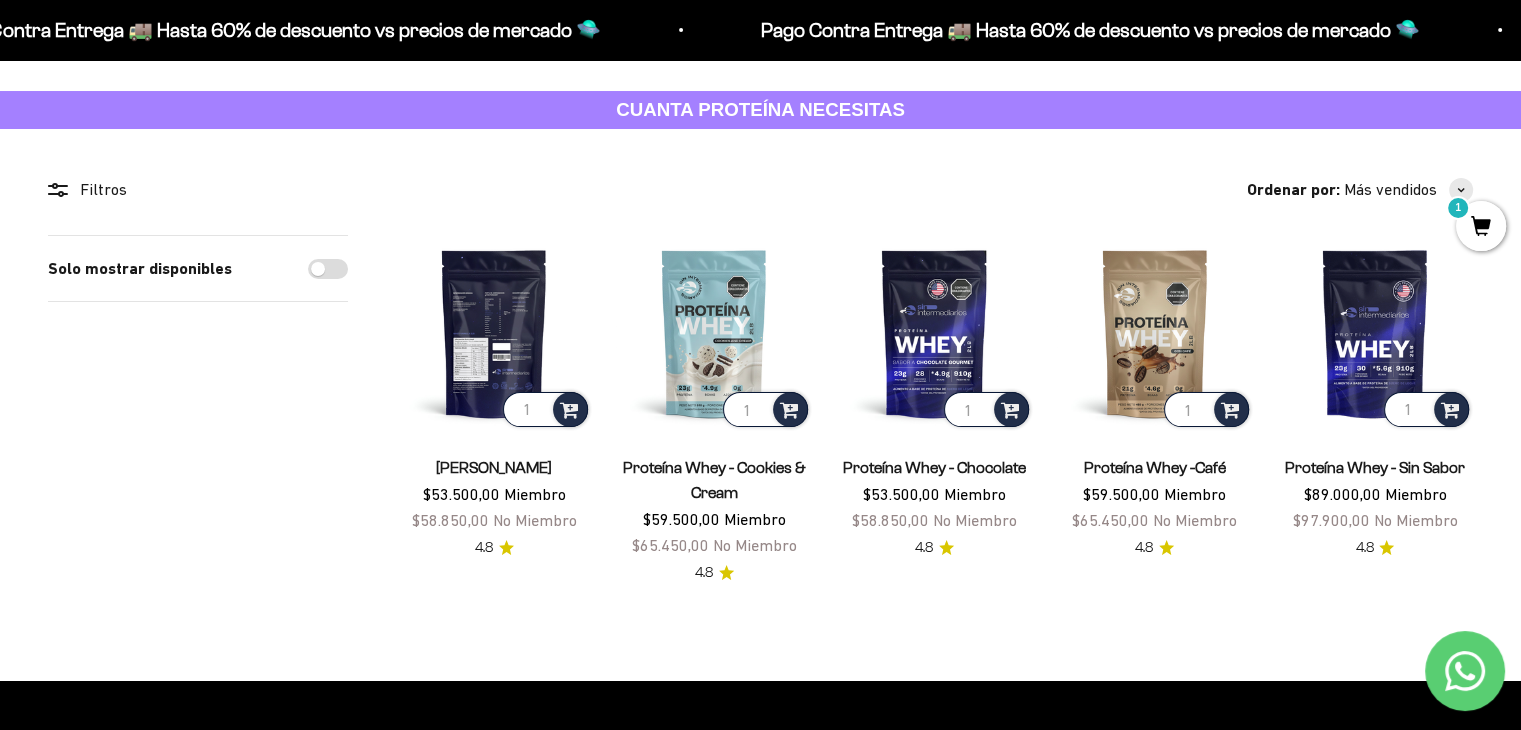click at bounding box center (494, 333) 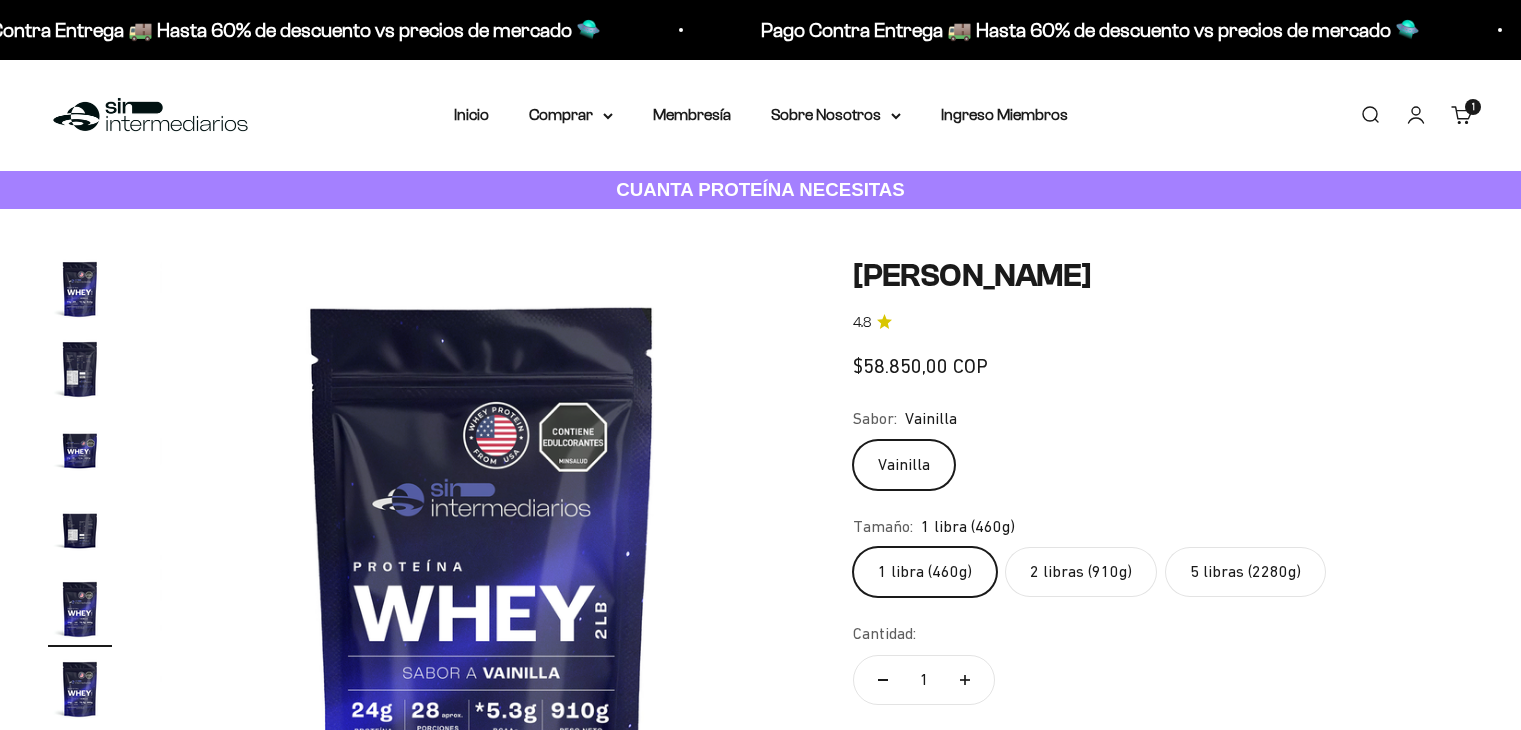 scroll, scrollTop: 0, scrollLeft: 0, axis: both 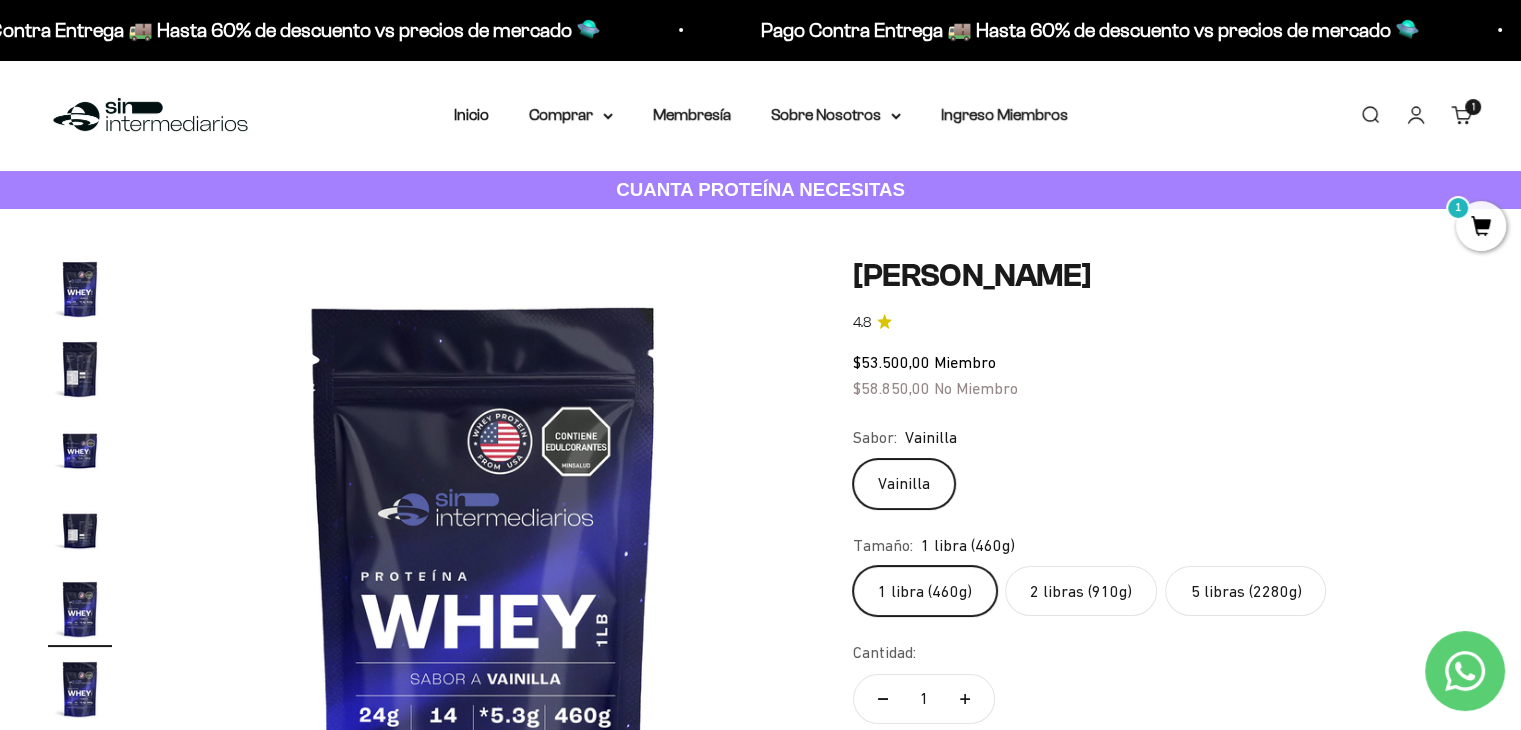 click on "5 libras (2280g)" 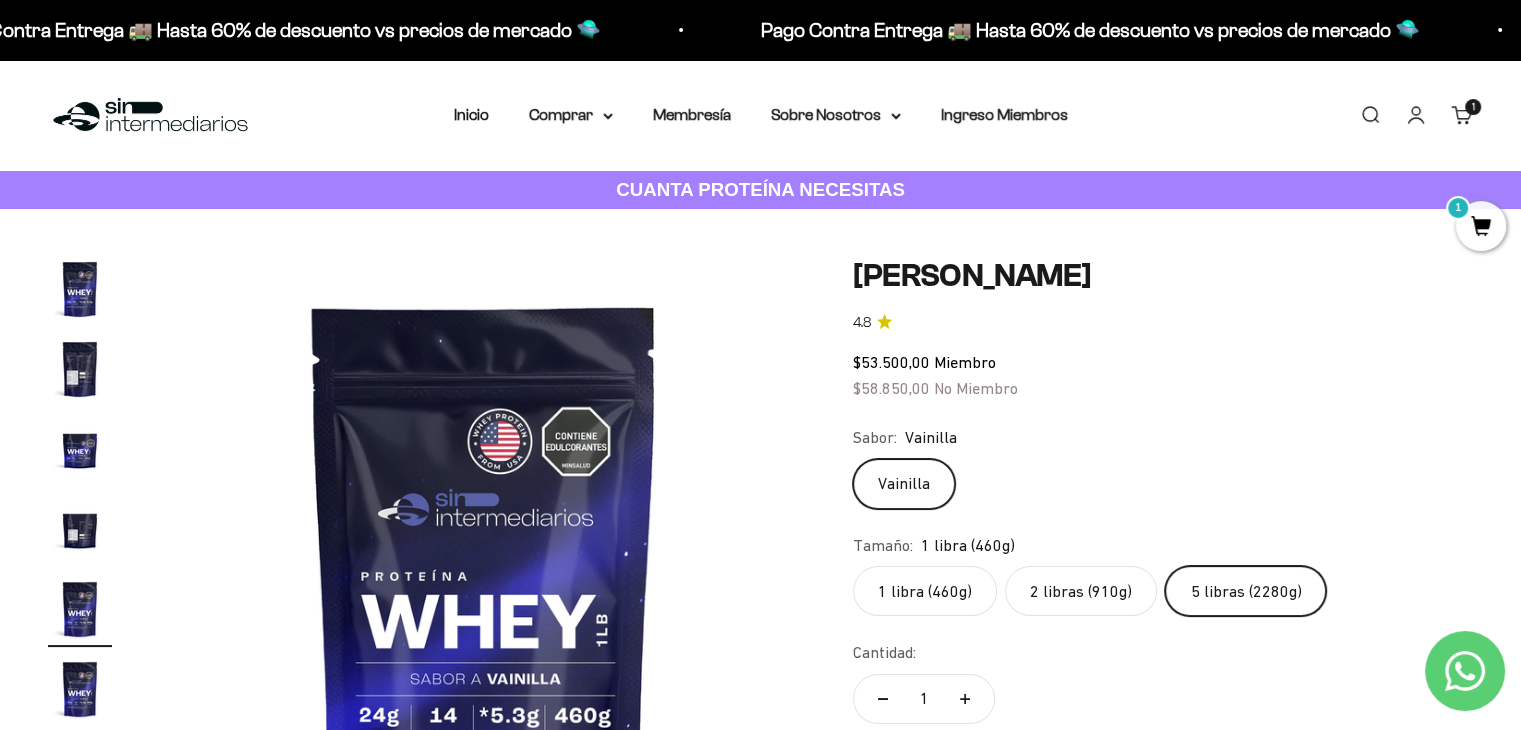 scroll, scrollTop: 0, scrollLeft: 1338, axis: horizontal 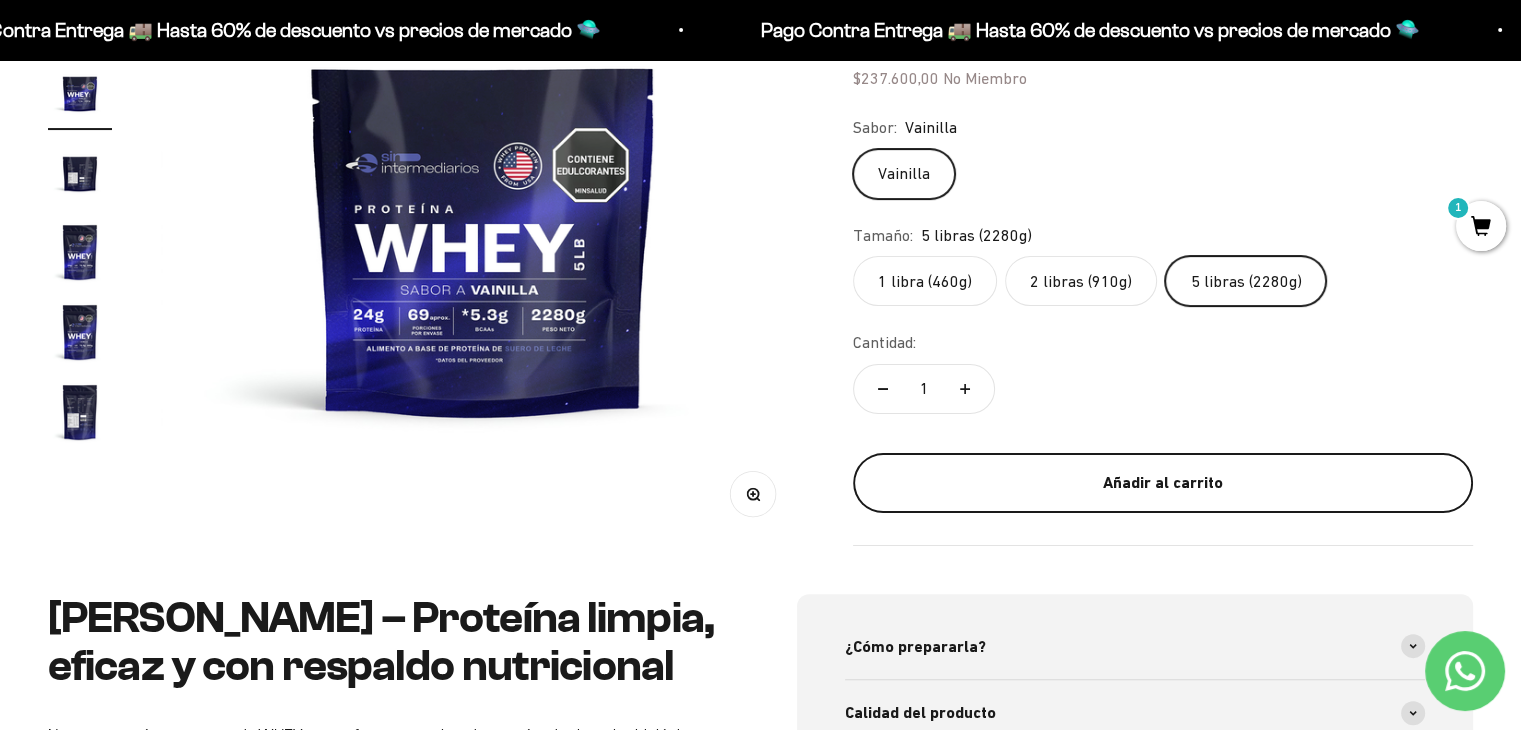 click on "Añadir al carrito" at bounding box center [1163, 483] 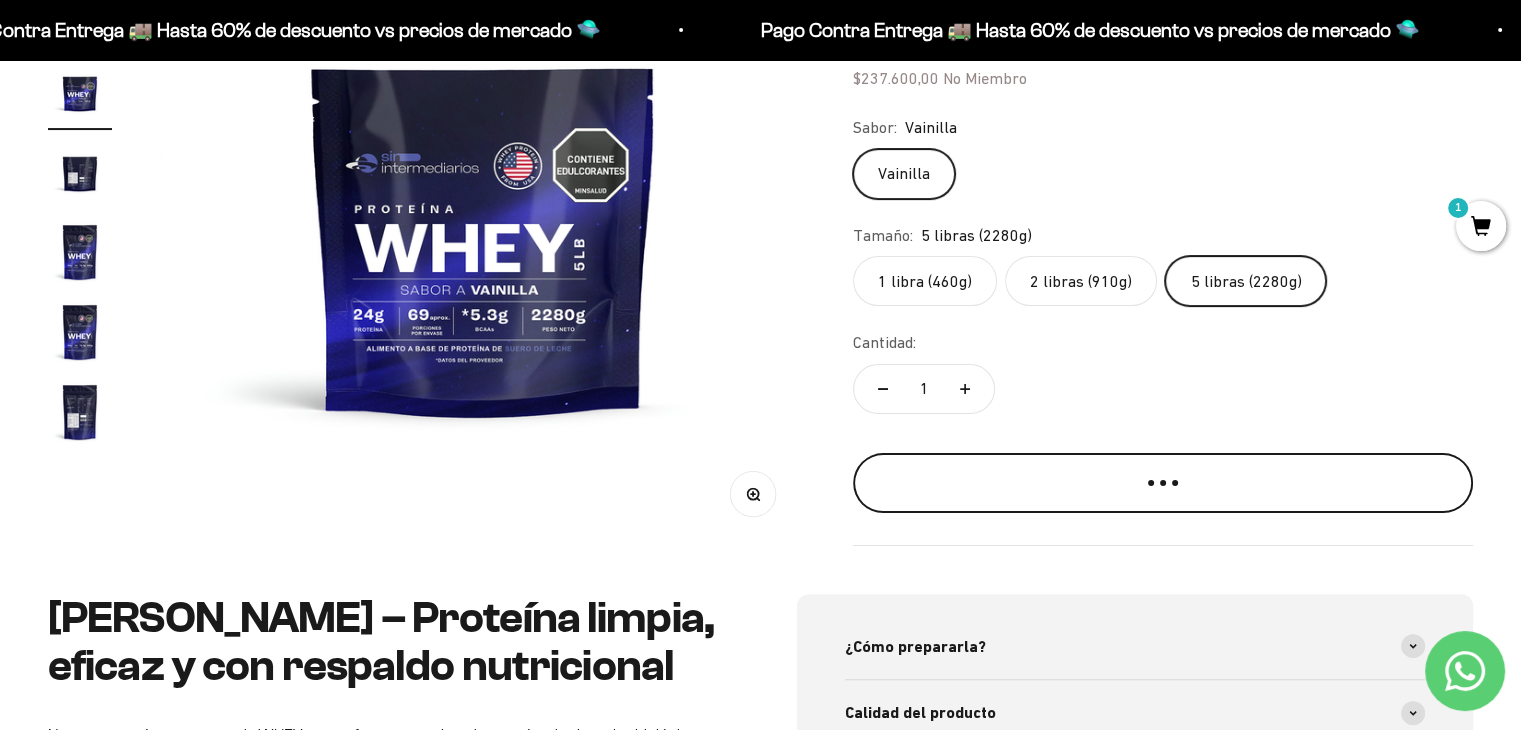 scroll, scrollTop: 0, scrollLeft: 1355, axis: horizontal 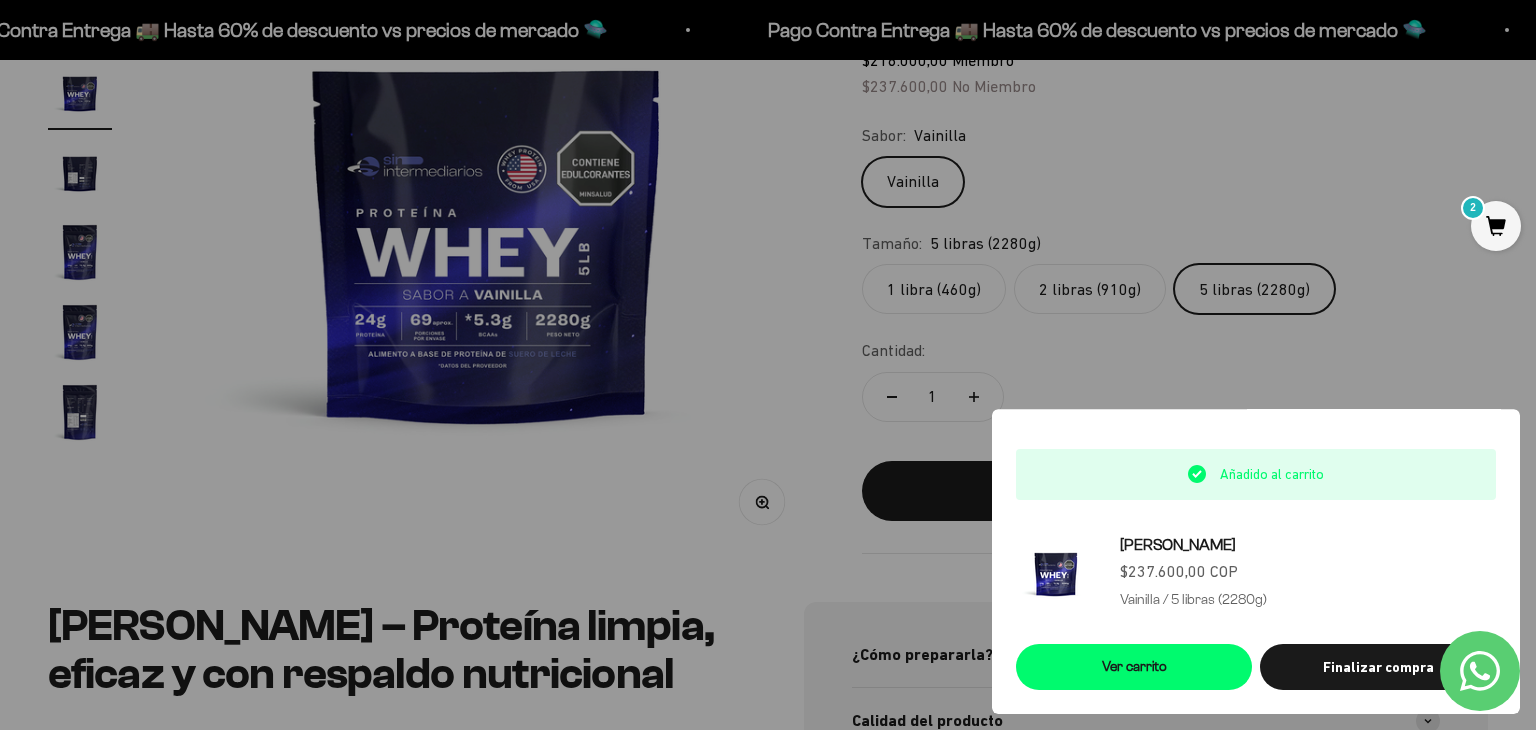 click at bounding box center (768, 365) 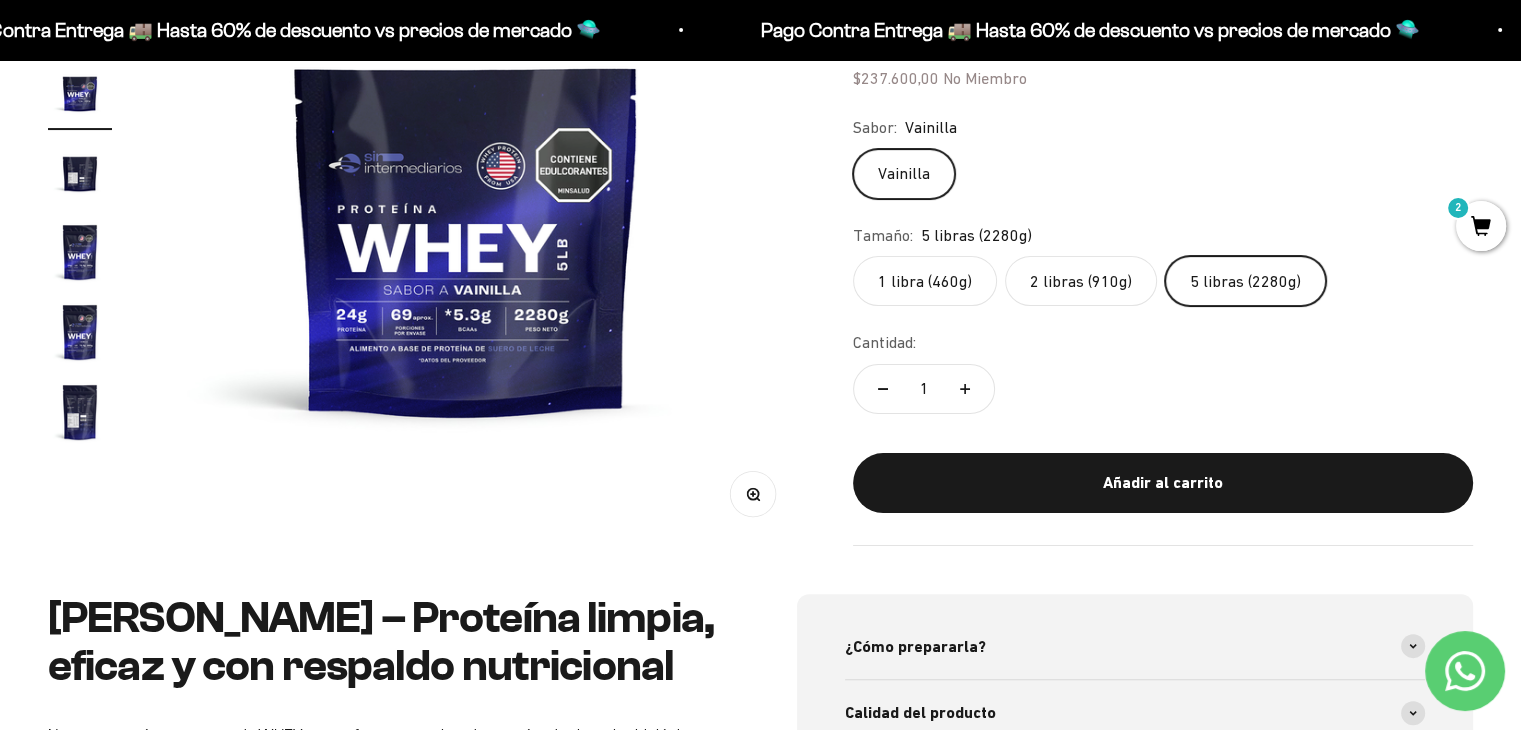 scroll, scrollTop: 0, scrollLeft: 1338, axis: horizontal 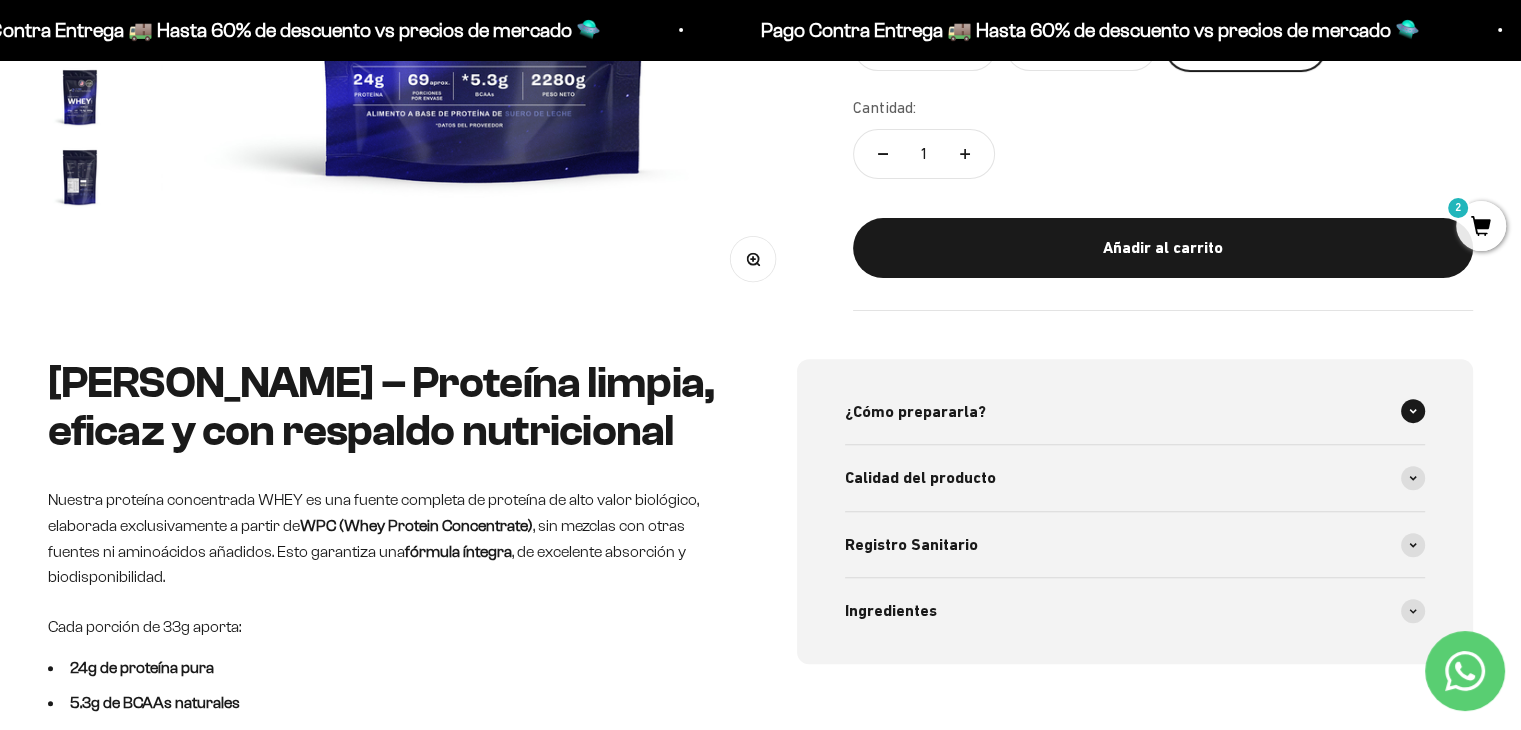 click at bounding box center (1413, 411) 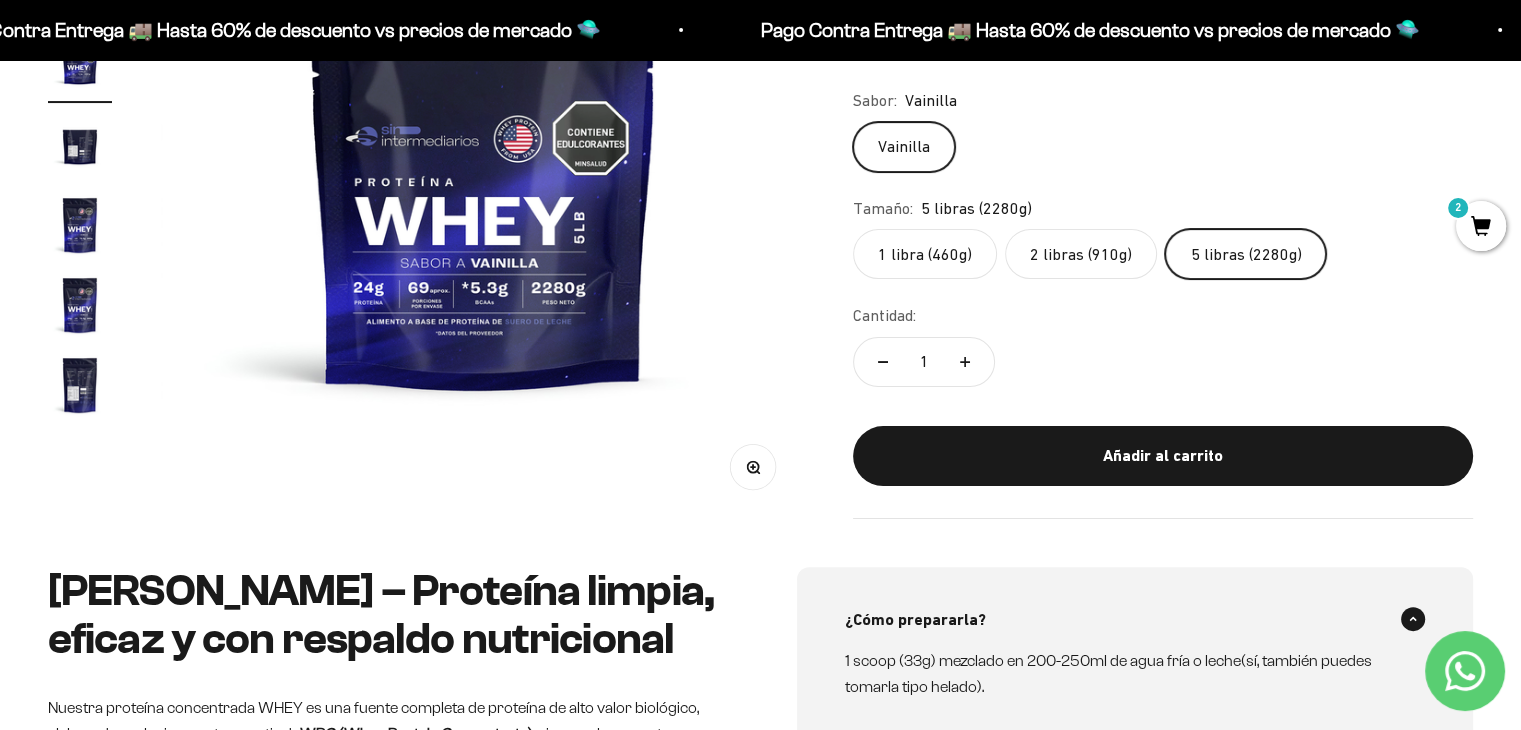 scroll, scrollTop: 376, scrollLeft: 0, axis: vertical 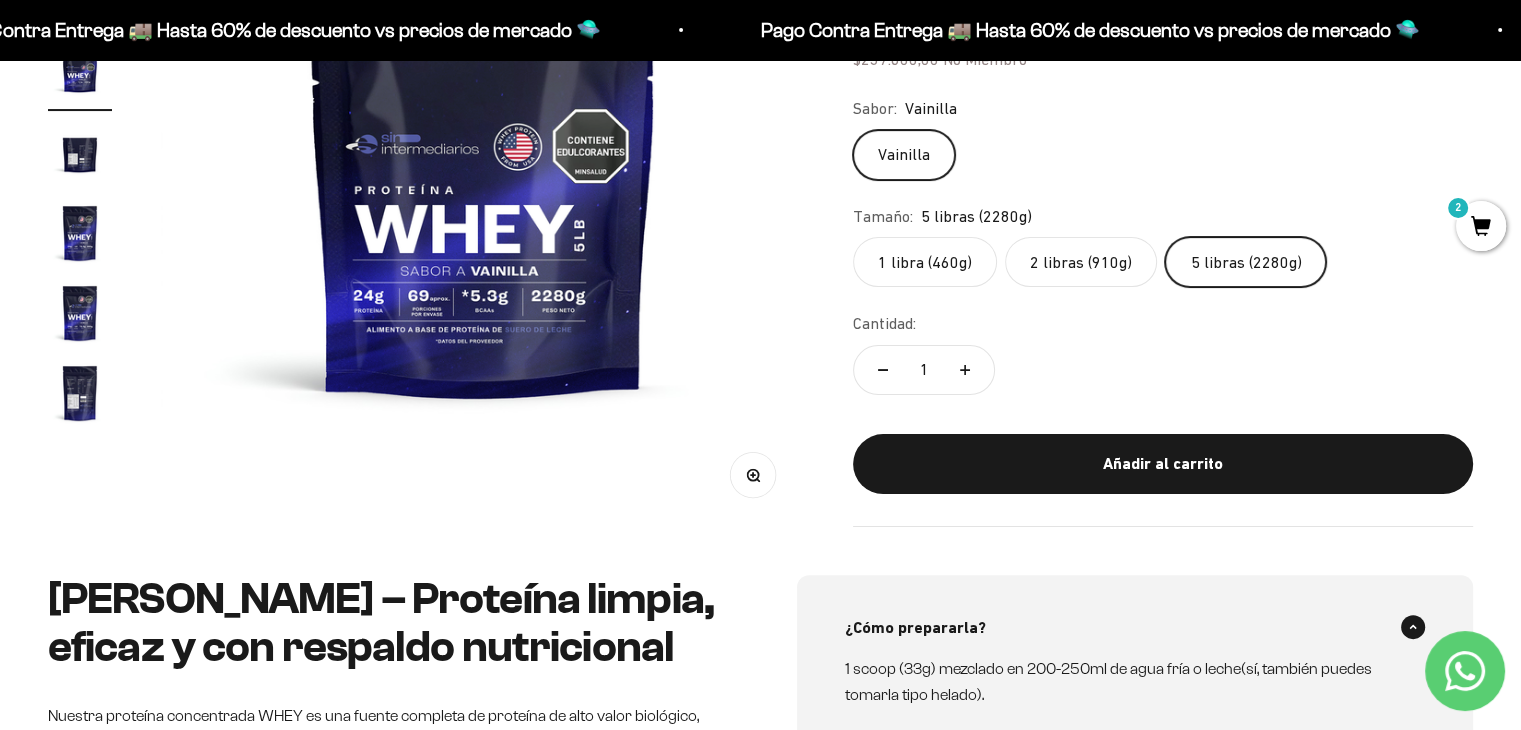 click on "2" at bounding box center (1481, 226) 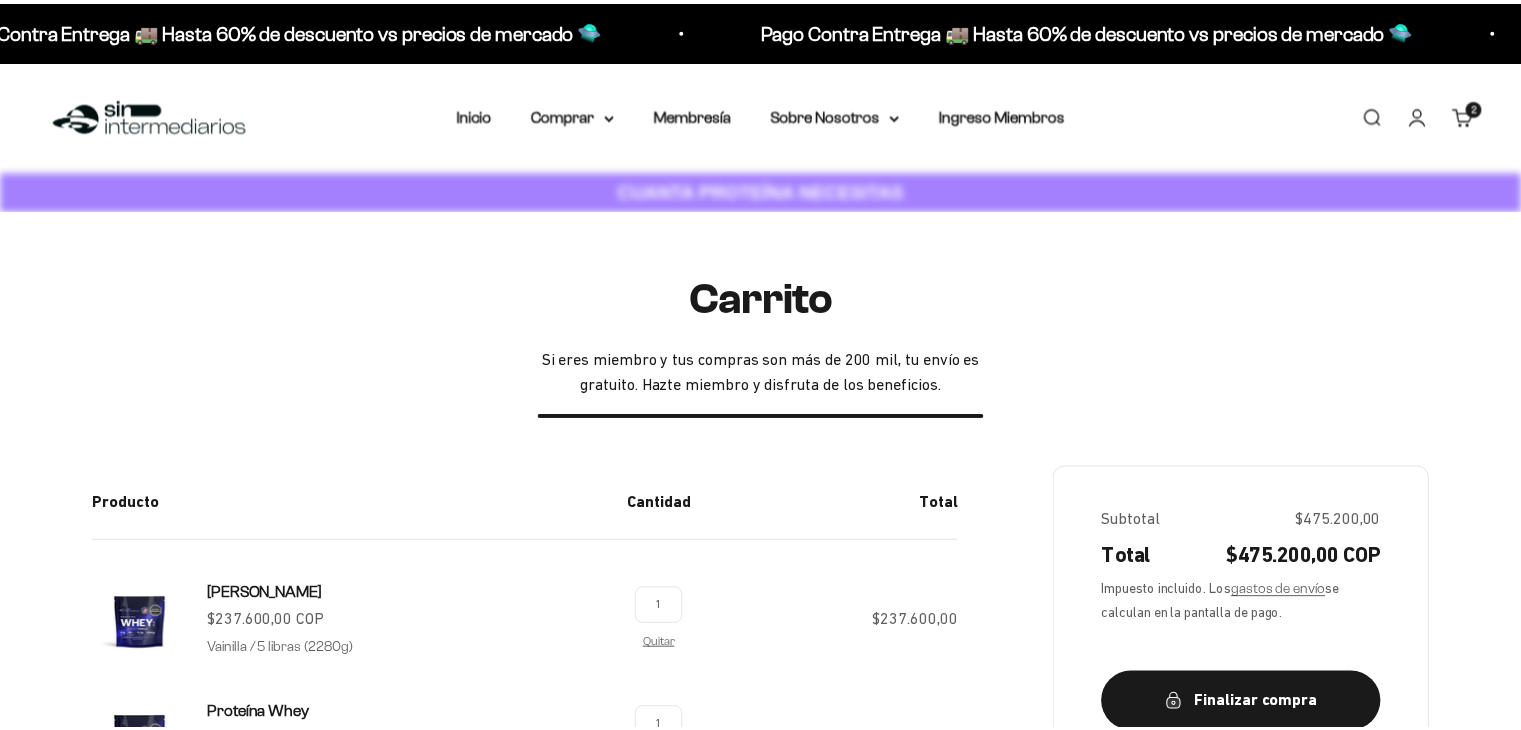 scroll, scrollTop: 0, scrollLeft: 0, axis: both 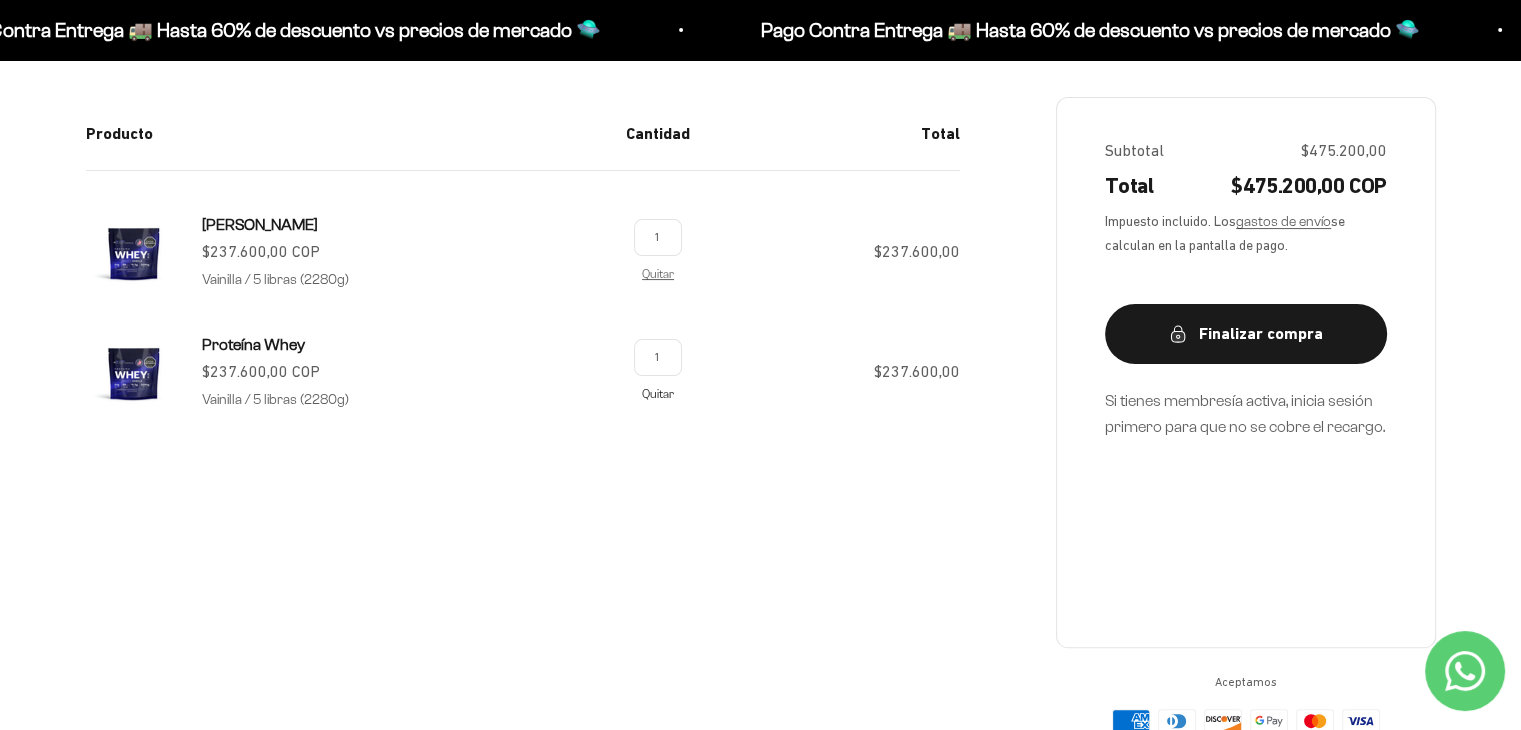 click on "Quitar" at bounding box center (658, 393) 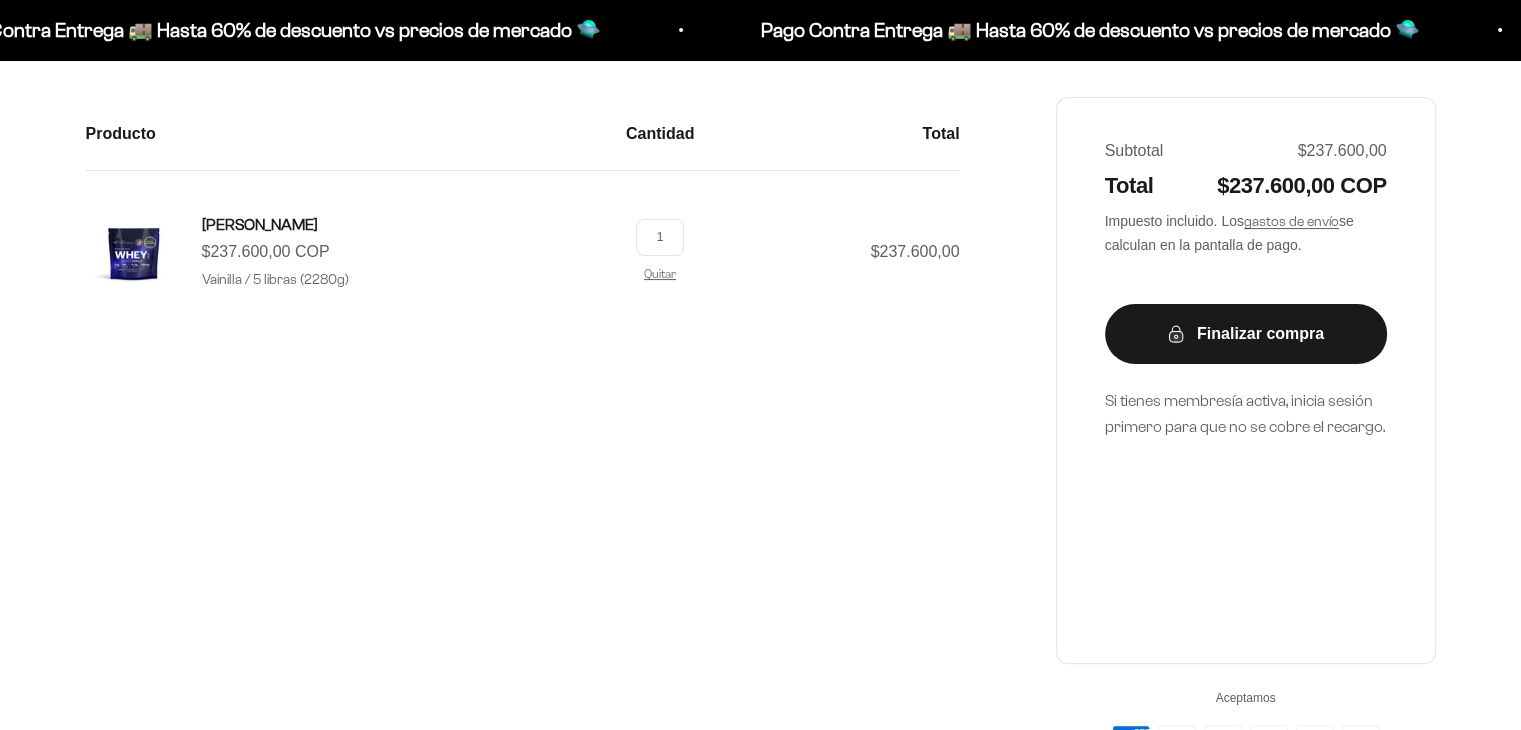 scroll, scrollTop: 368, scrollLeft: 0, axis: vertical 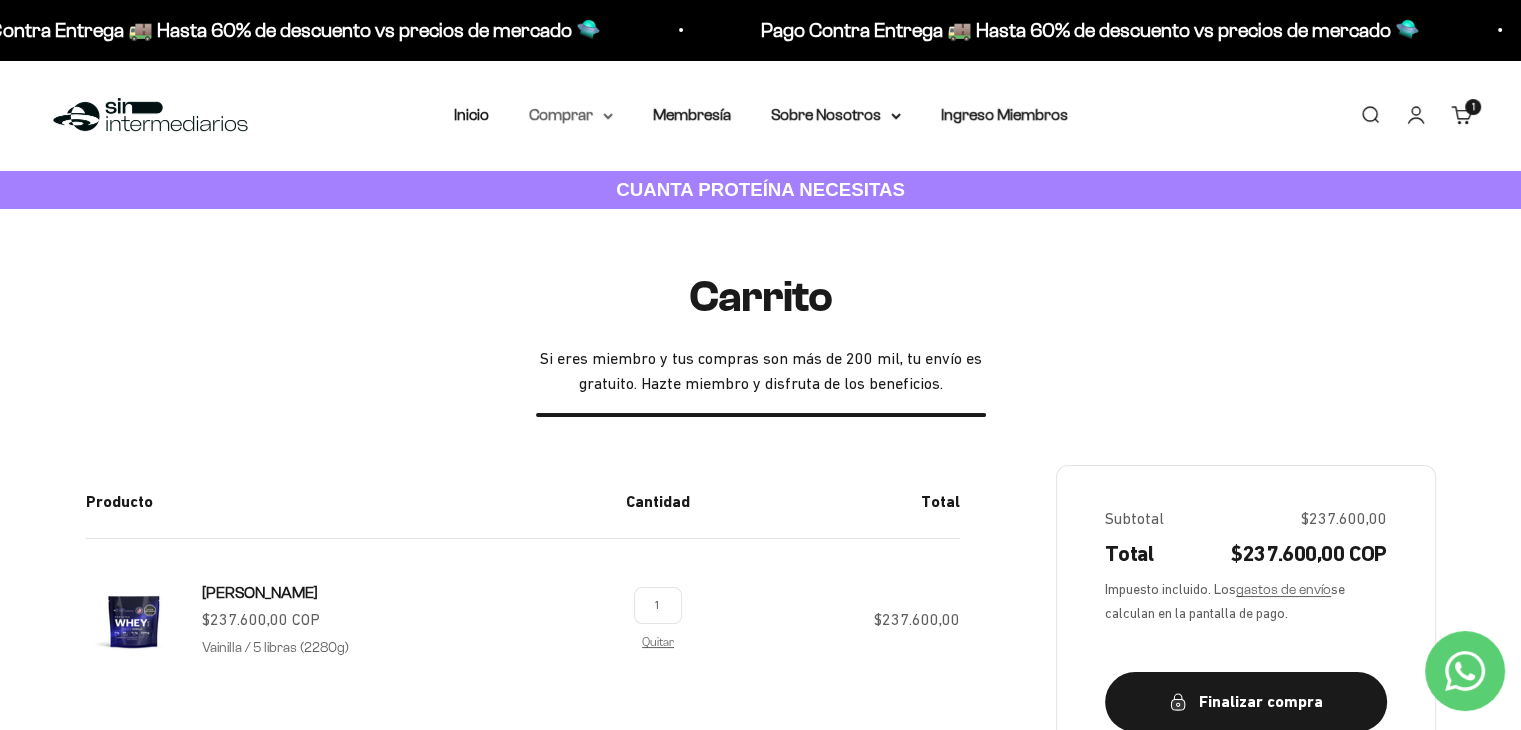 click on "Comprar" 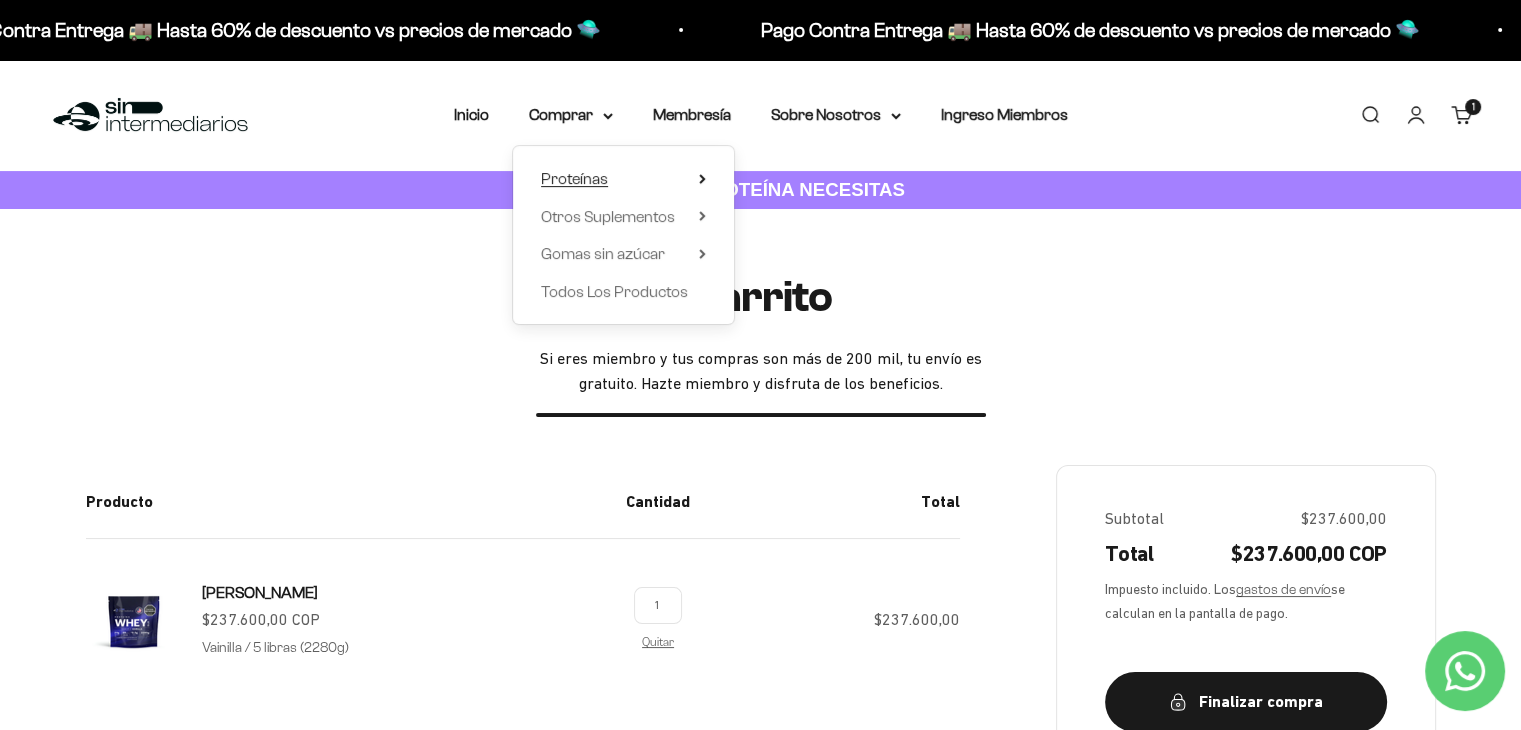 click on "Proteínas" 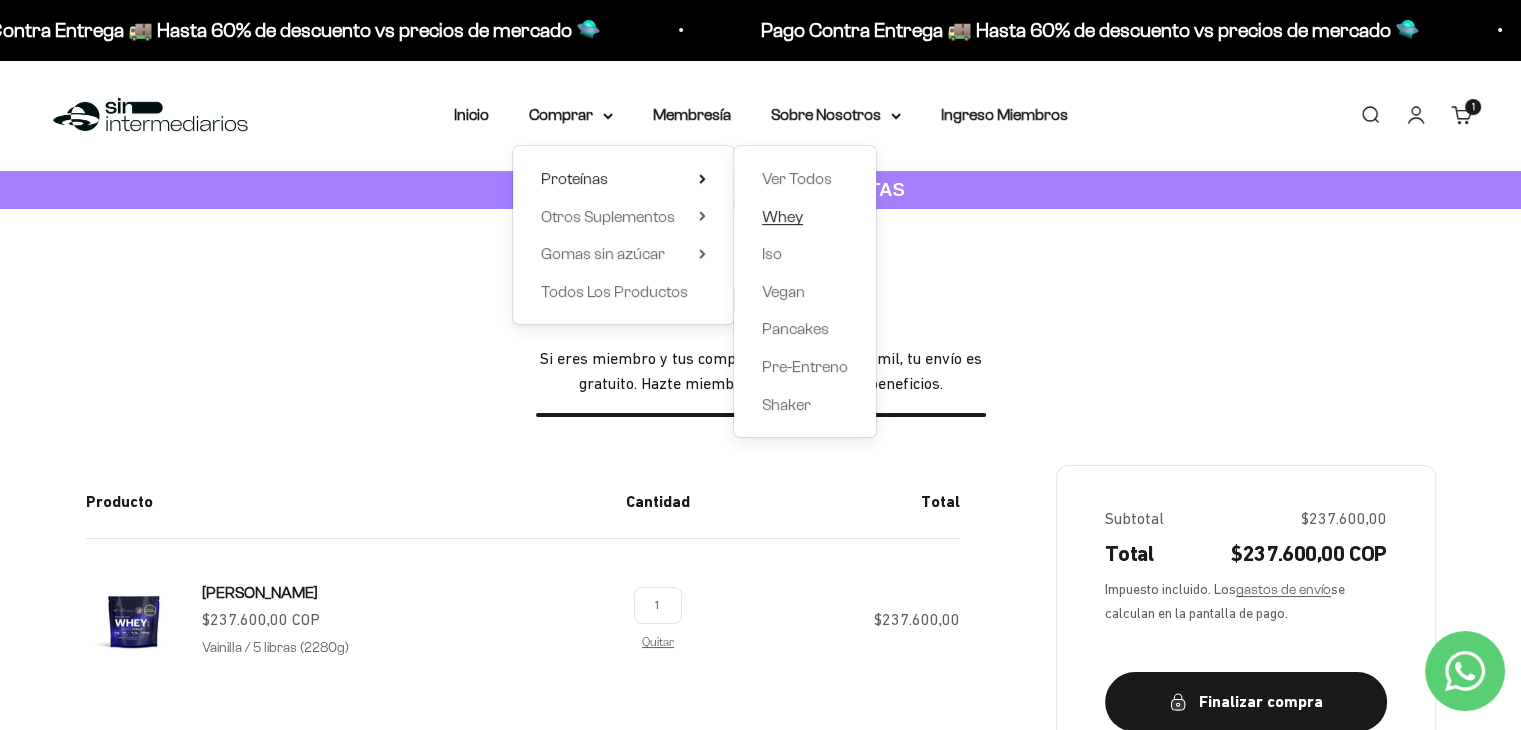 click on "Whey" 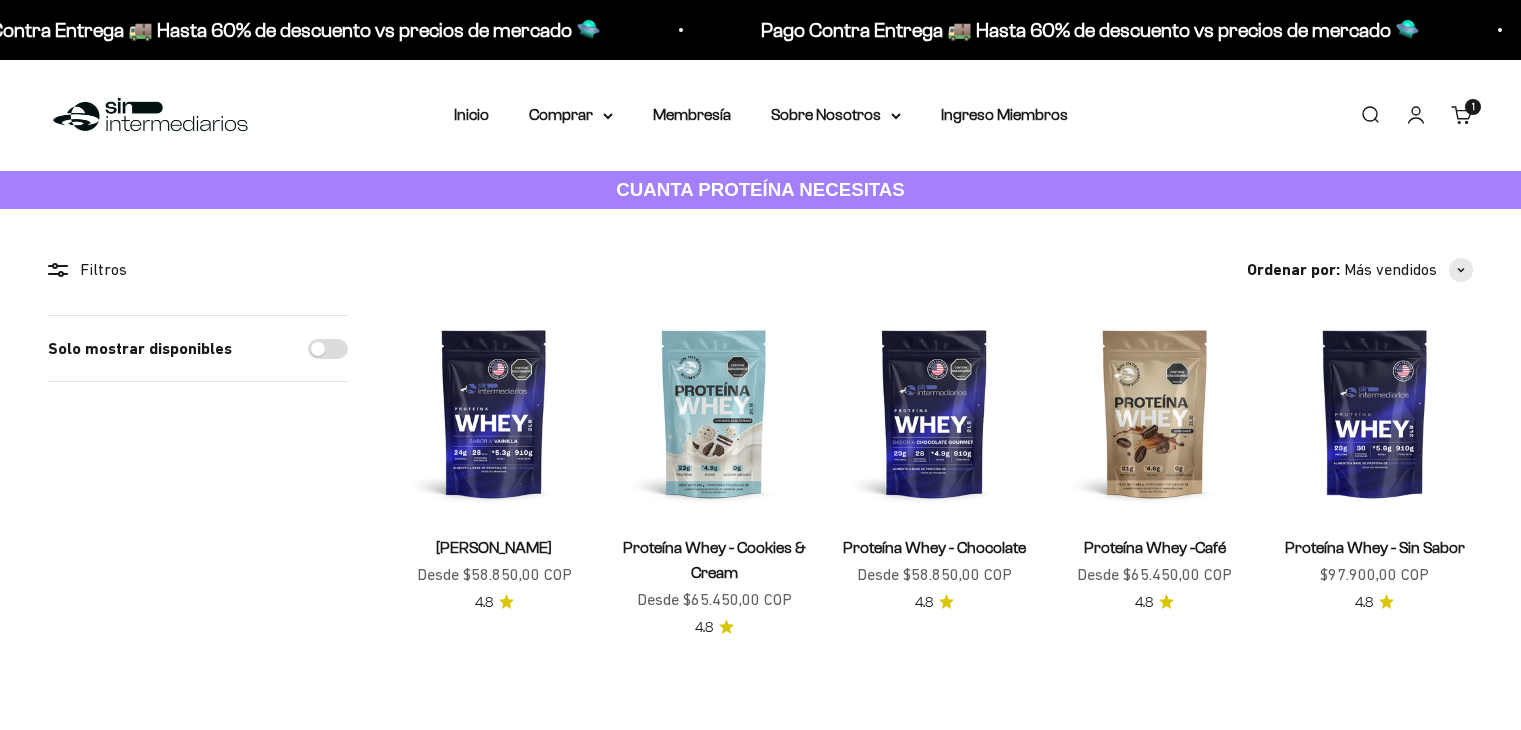 scroll, scrollTop: 0, scrollLeft: 0, axis: both 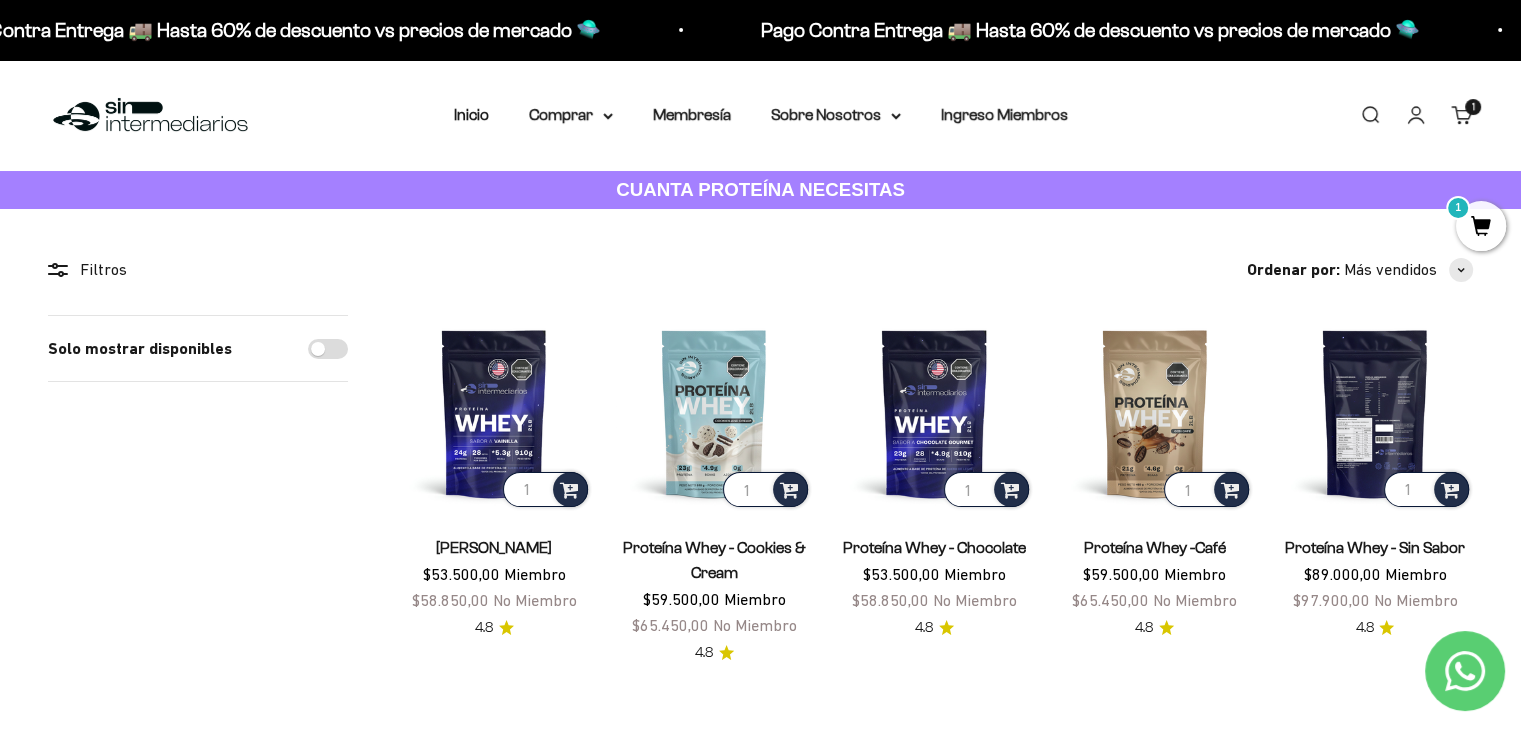 click at bounding box center (1375, 413) 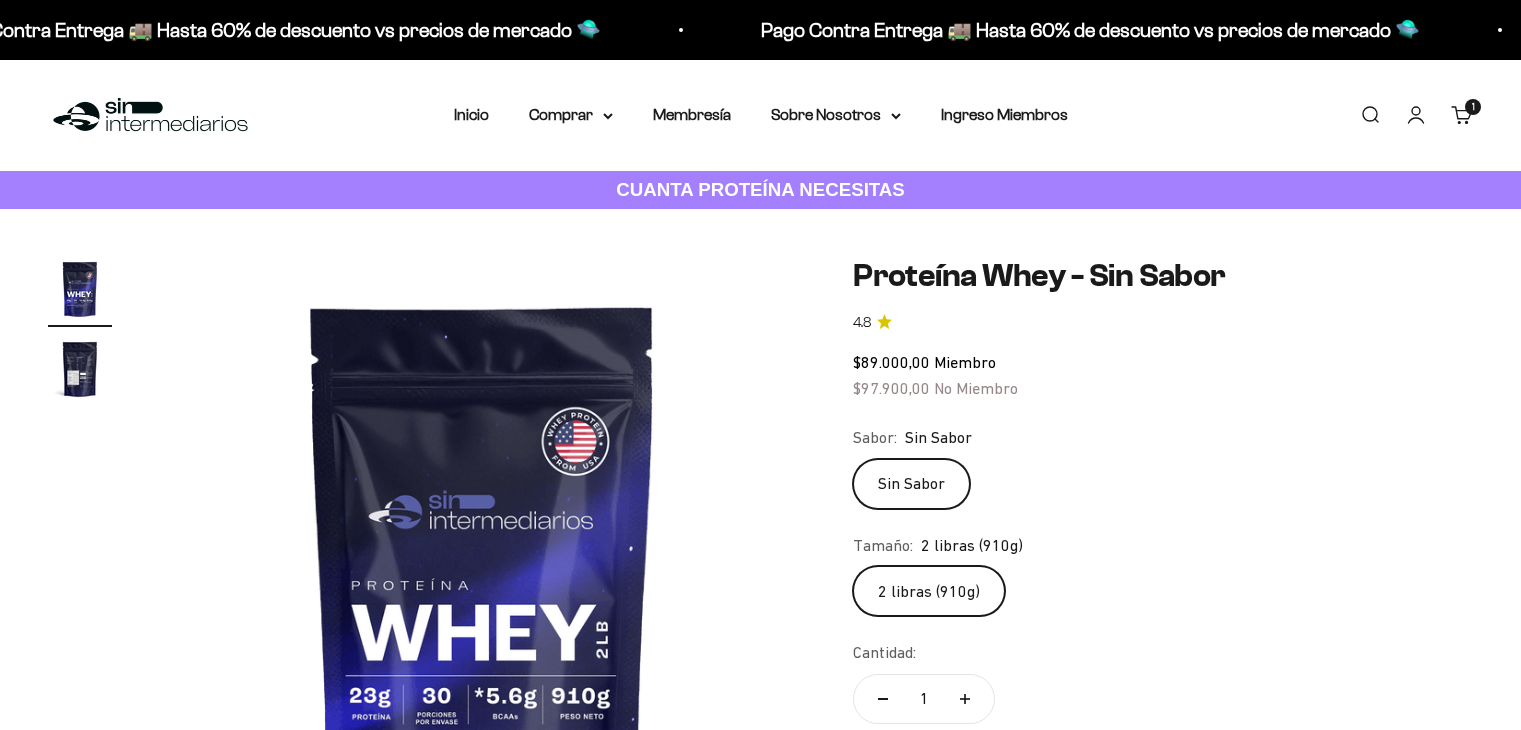 scroll, scrollTop: 0, scrollLeft: 0, axis: both 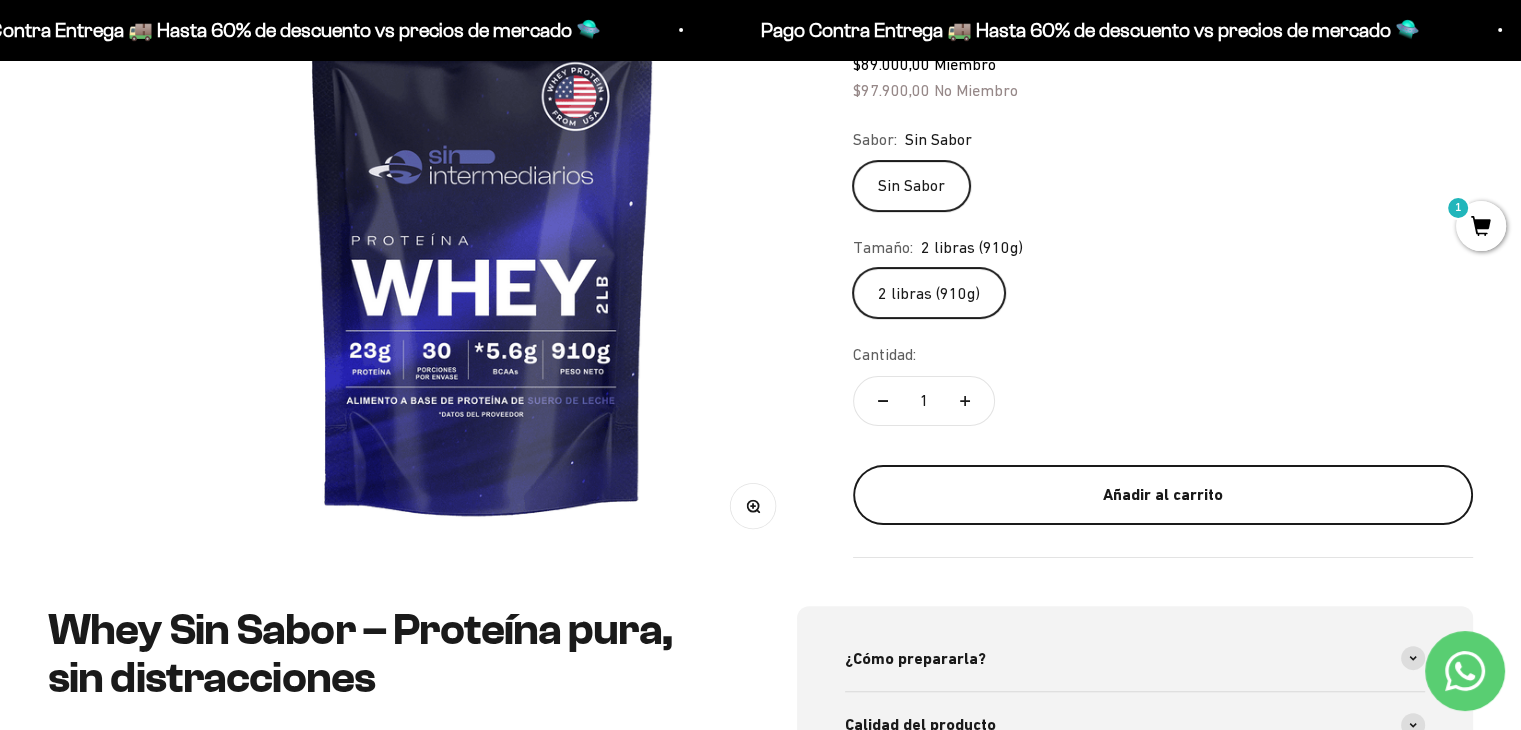 click on "Añadir al carrito" at bounding box center (1163, 495) 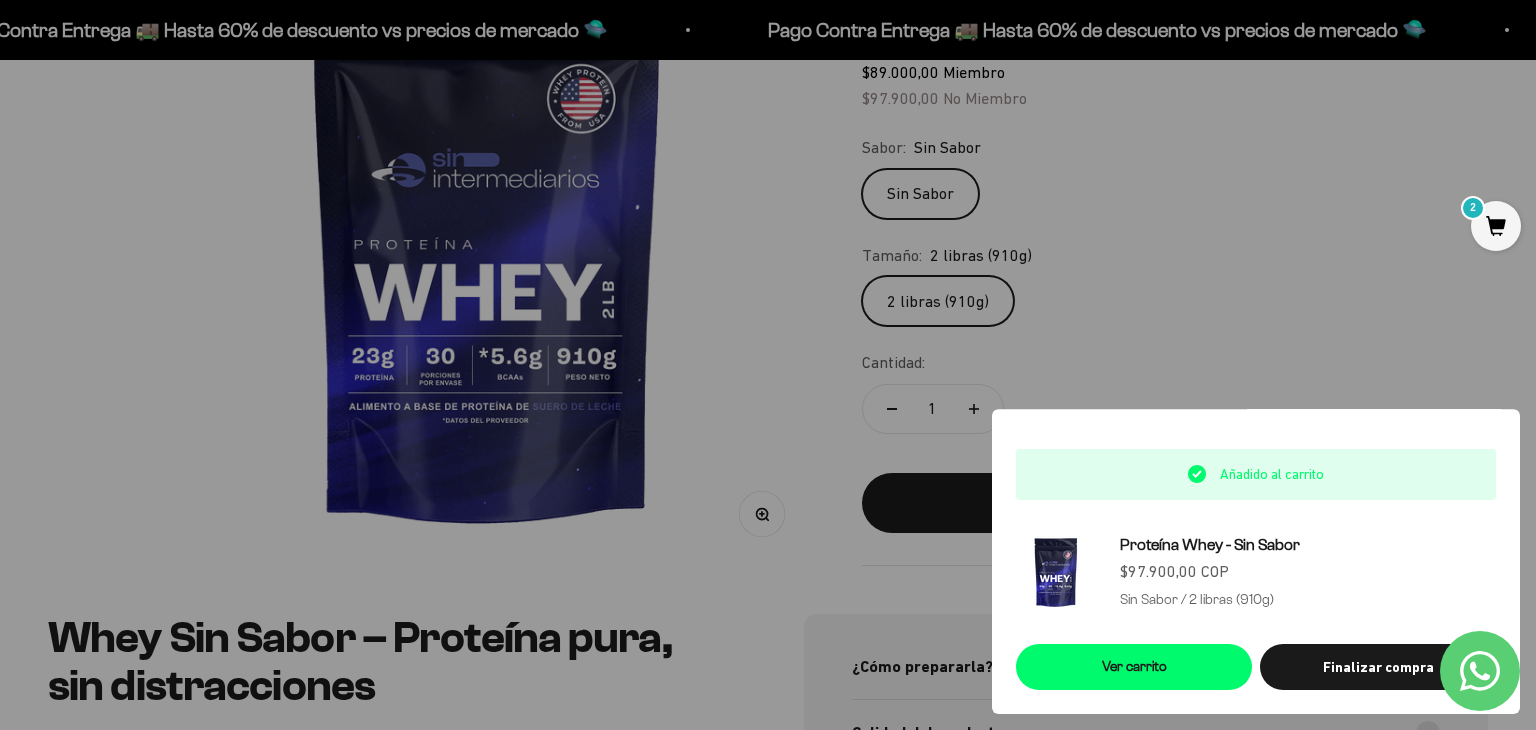click on "2" at bounding box center [1496, 226] 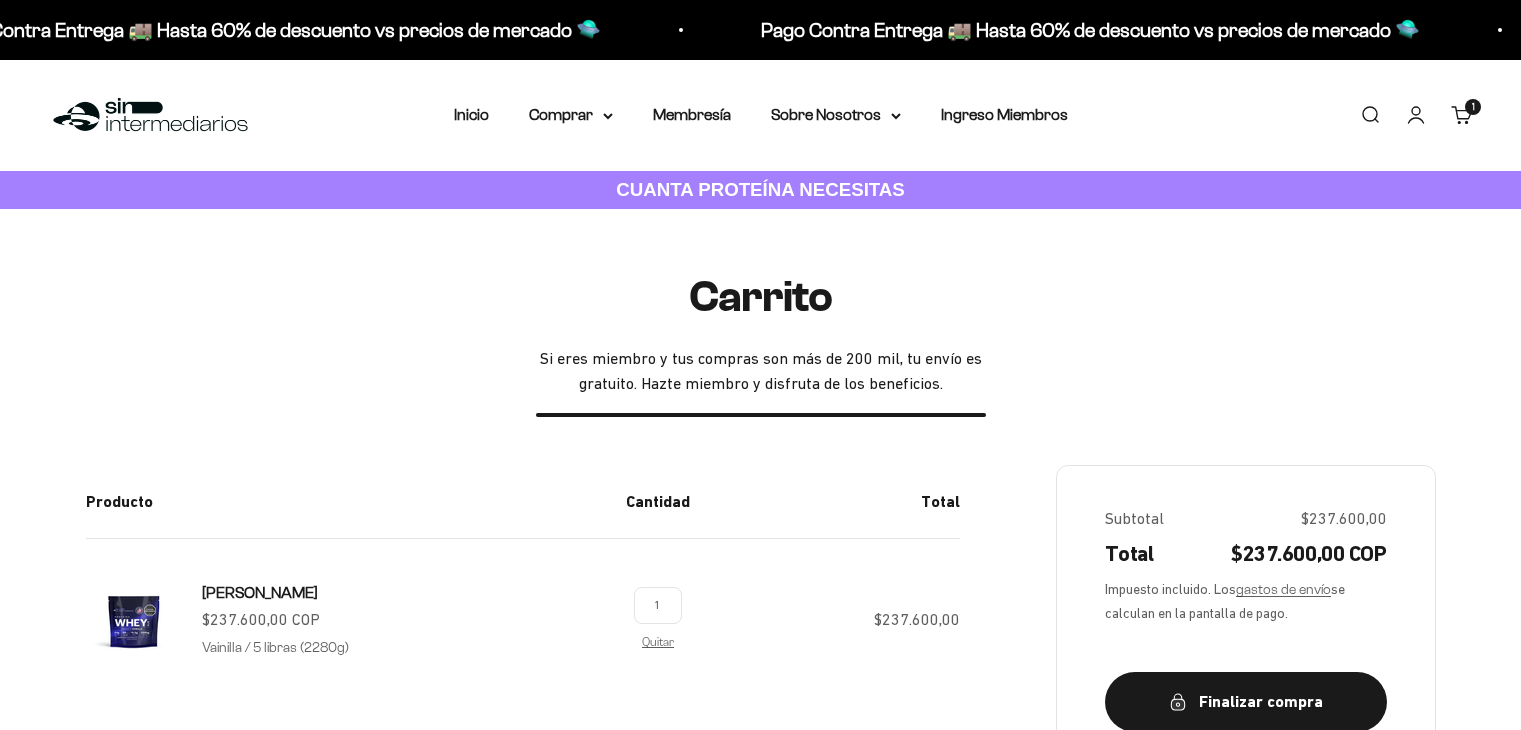 scroll, scrollTop: 0, scrollLeft: 0, axis: both 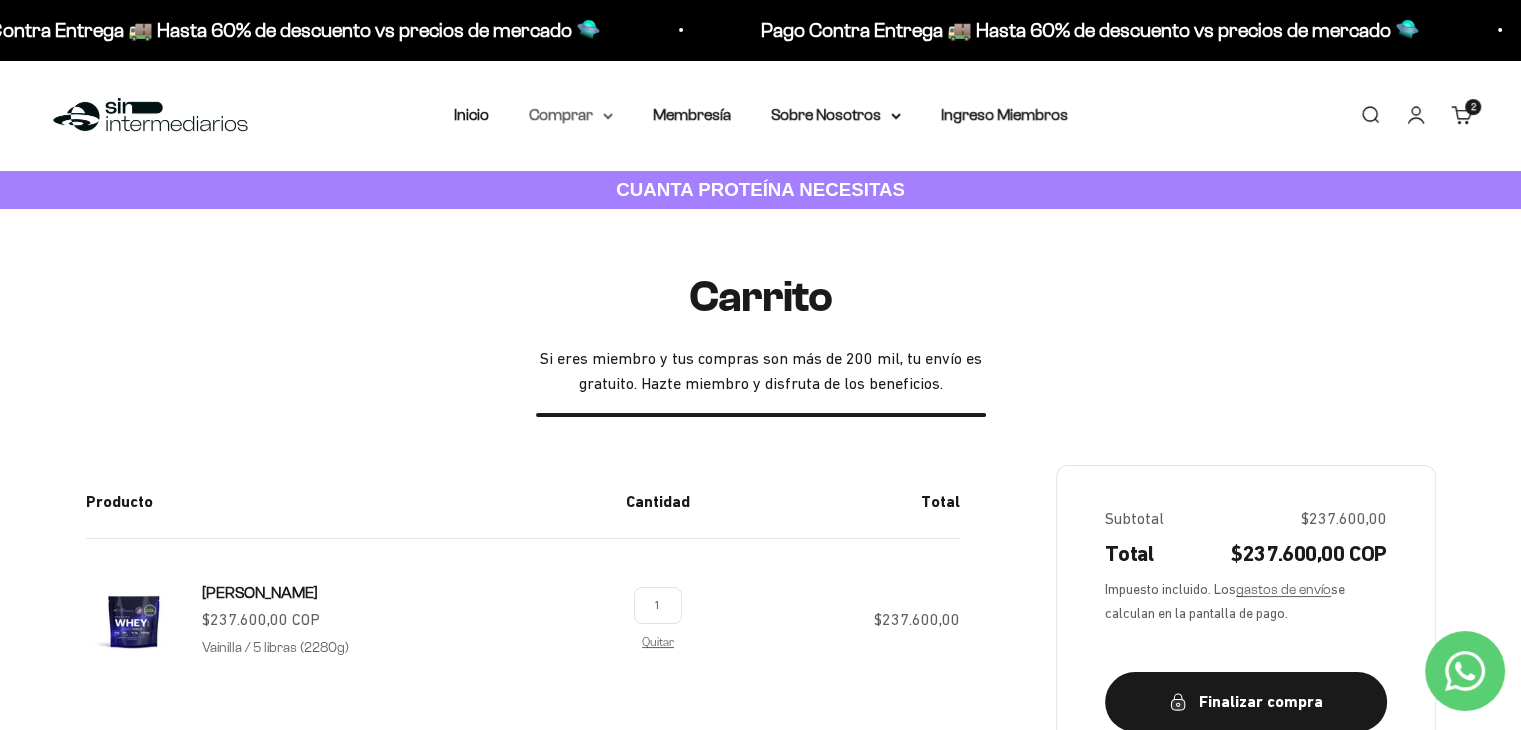 click on "Comprar" at bounding box center [571, 115] 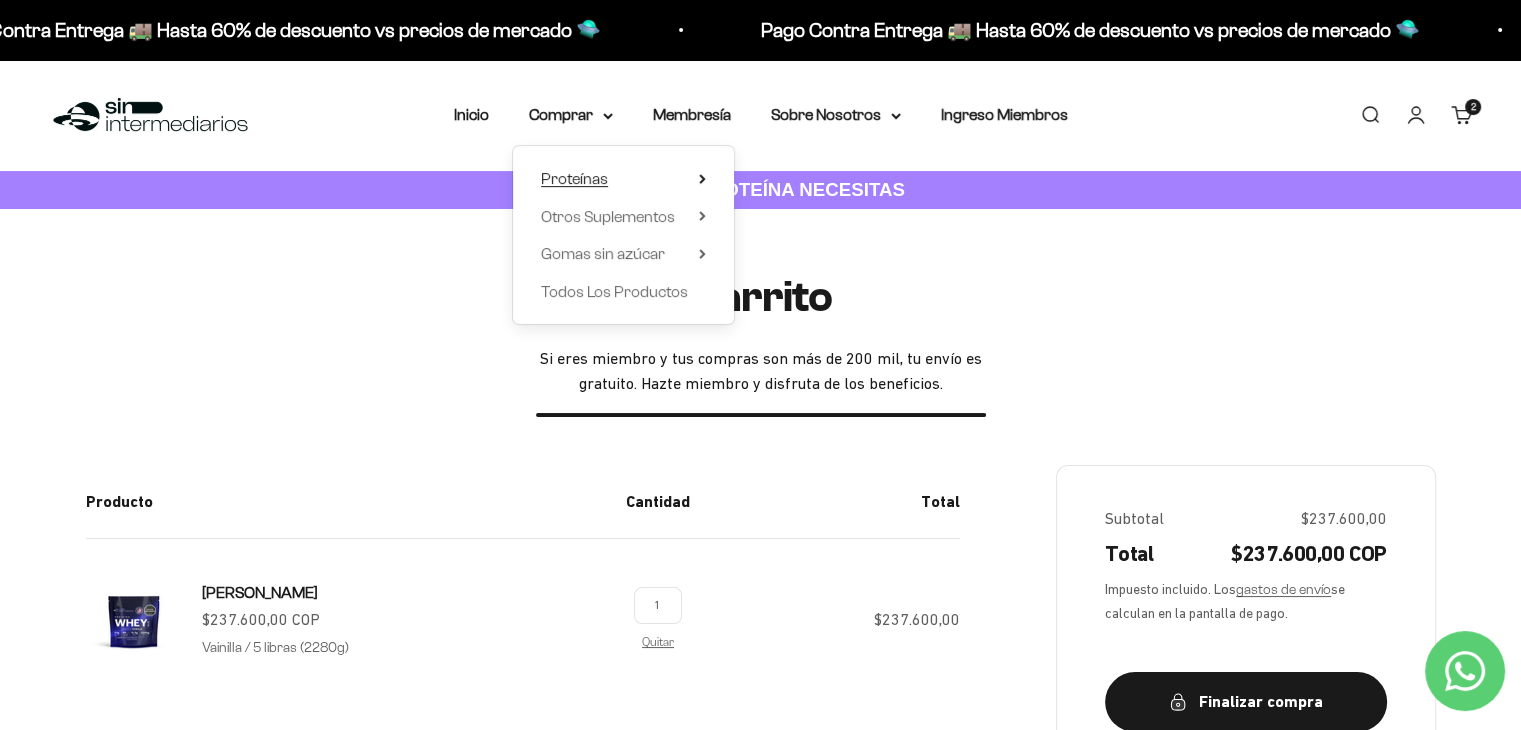 click on "Proteínas" at bounding box center (574, 178) 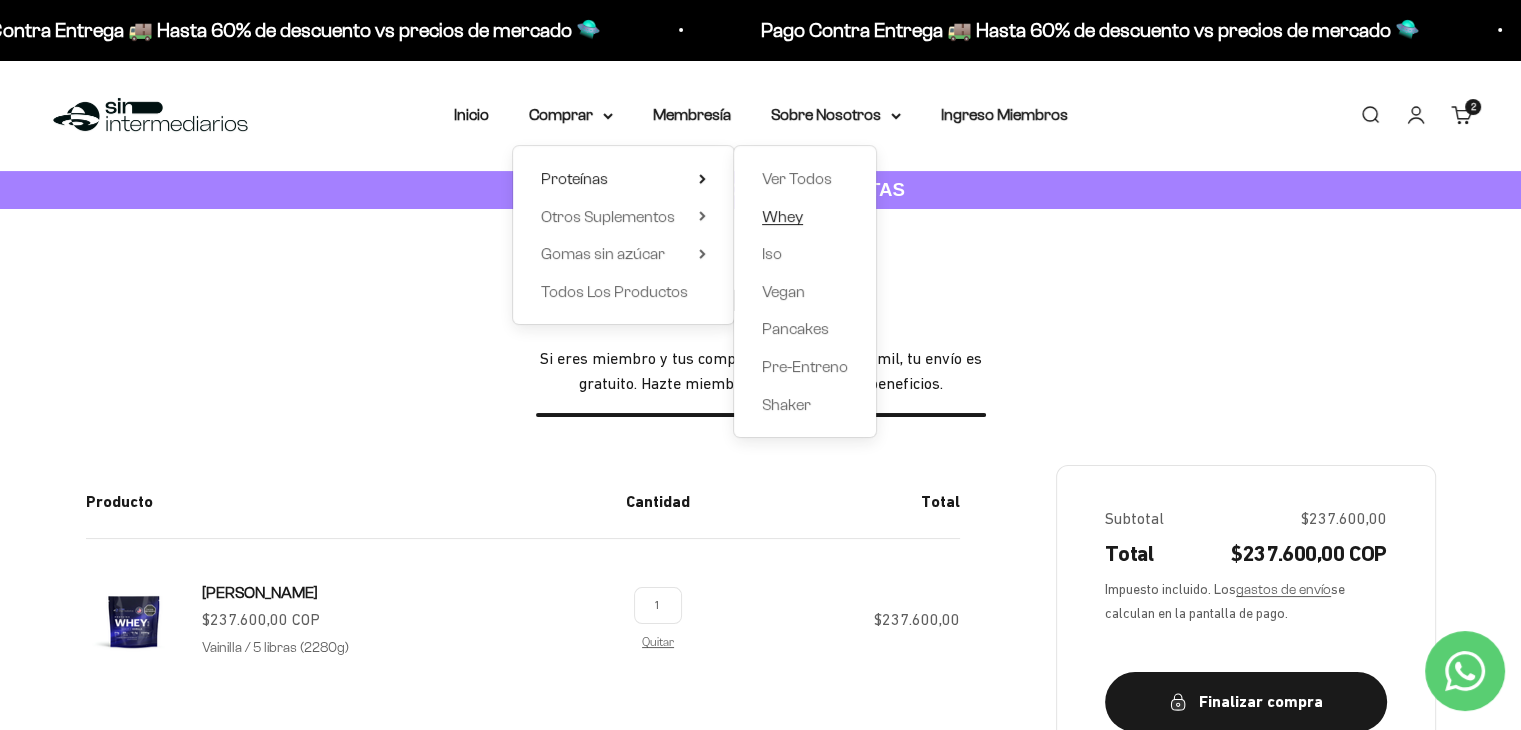 click on "Whey" at bounding box center [782, 216] 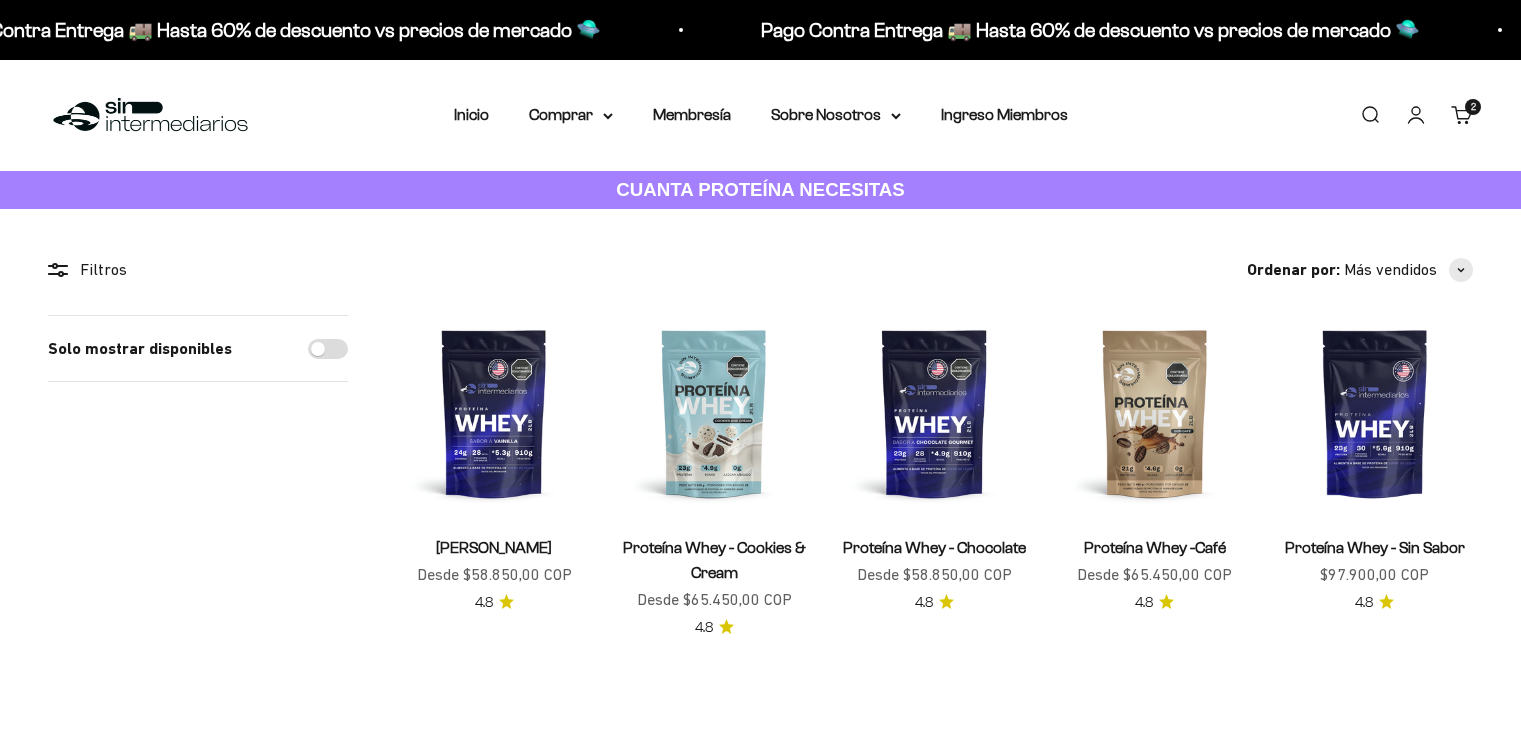 scroll, scrollTop: 0, scrollLeft: 0, axis: both 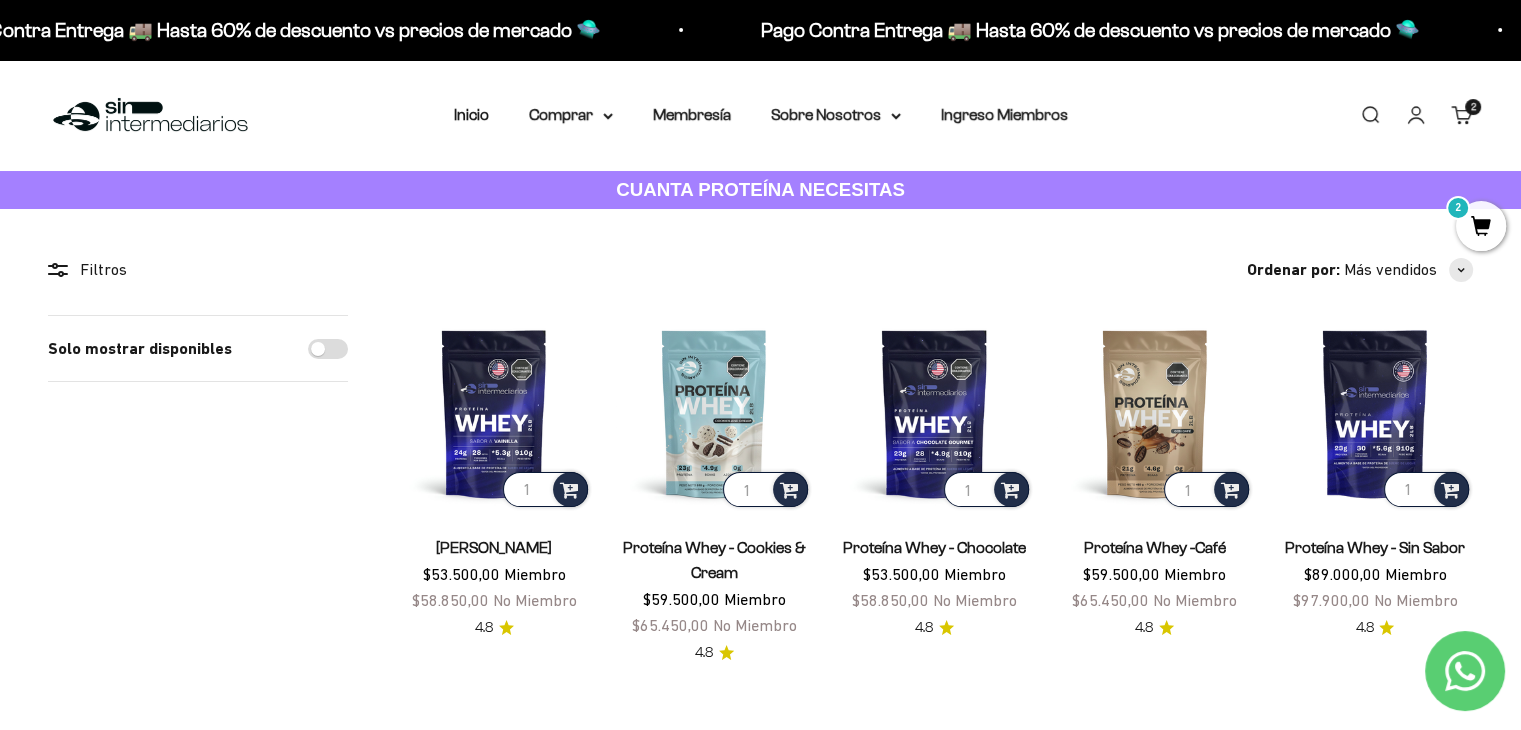 click on "Carrito
2 artículos
2" at bounding box center (1462, 115) 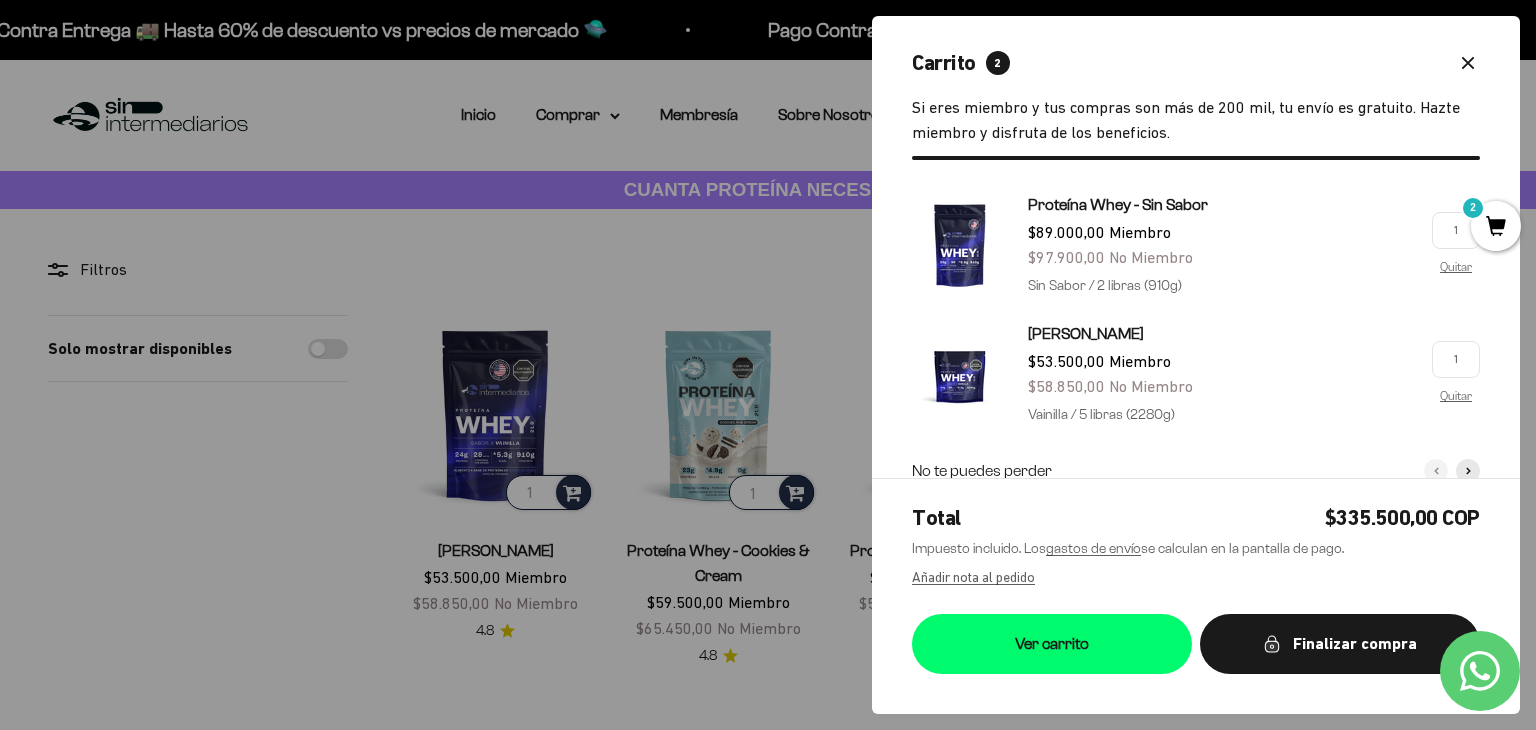 click on "Miembro" at bounding box center [1140, 361] 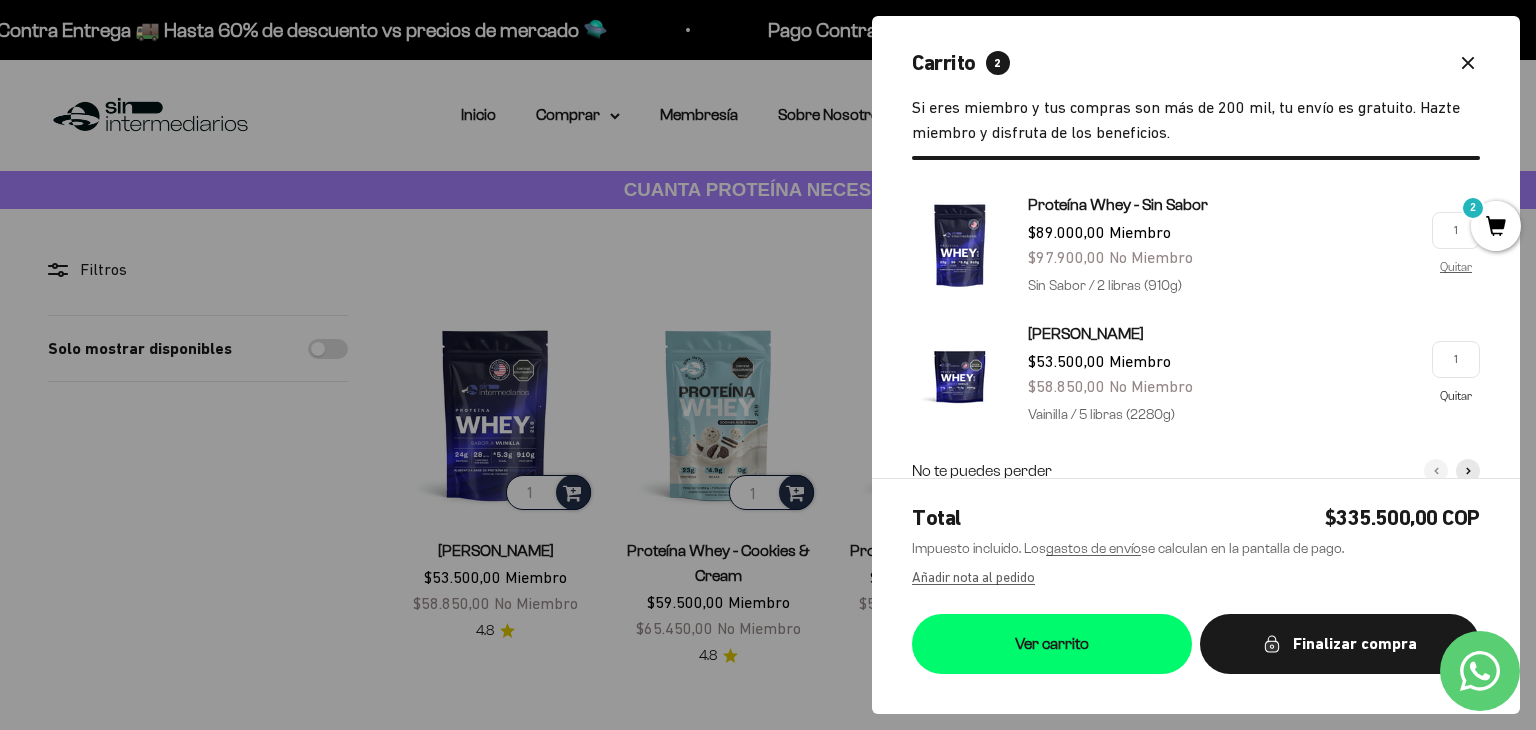 click on "Quitar" at bounding box center (1456, 395) 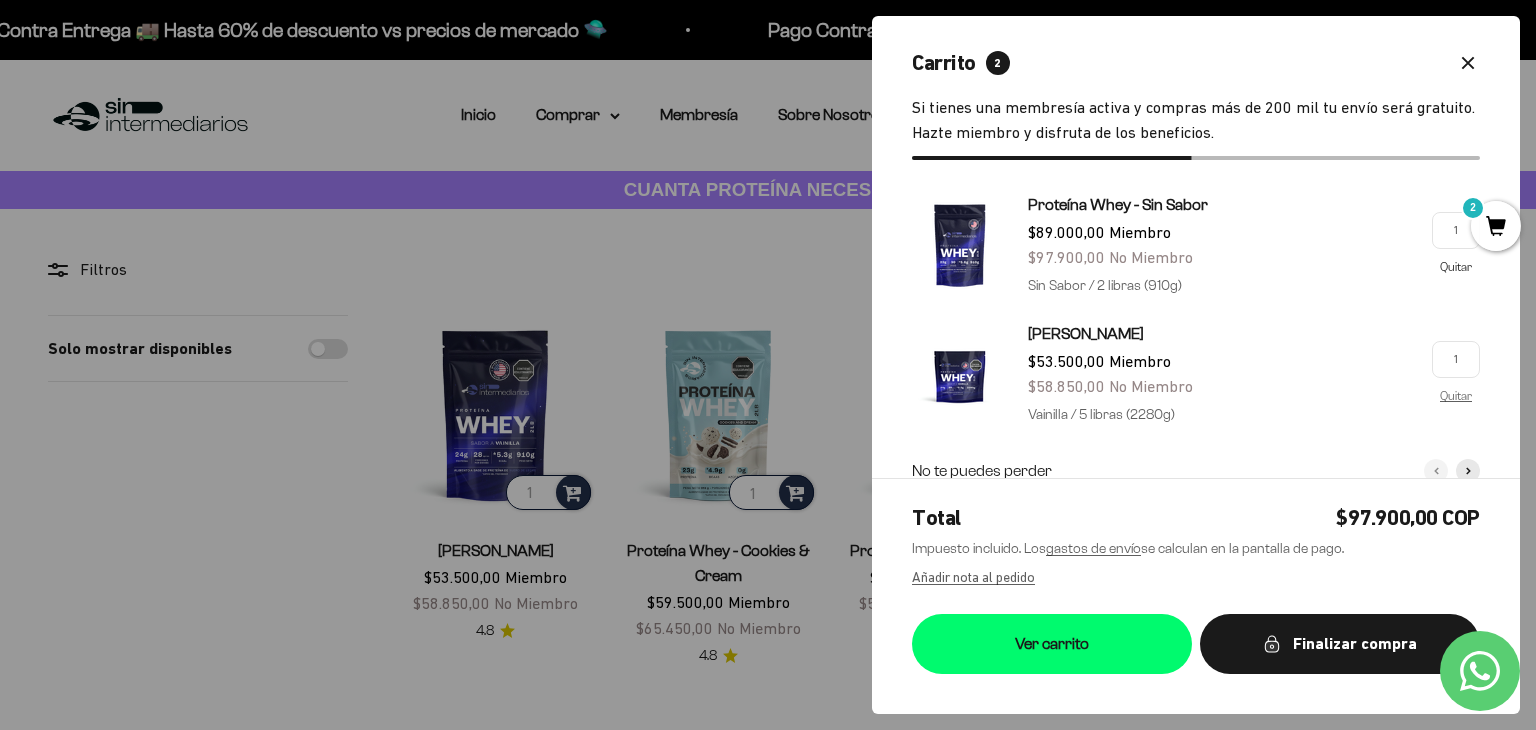 click on "Quitar" at bounding box center (1456, 266) 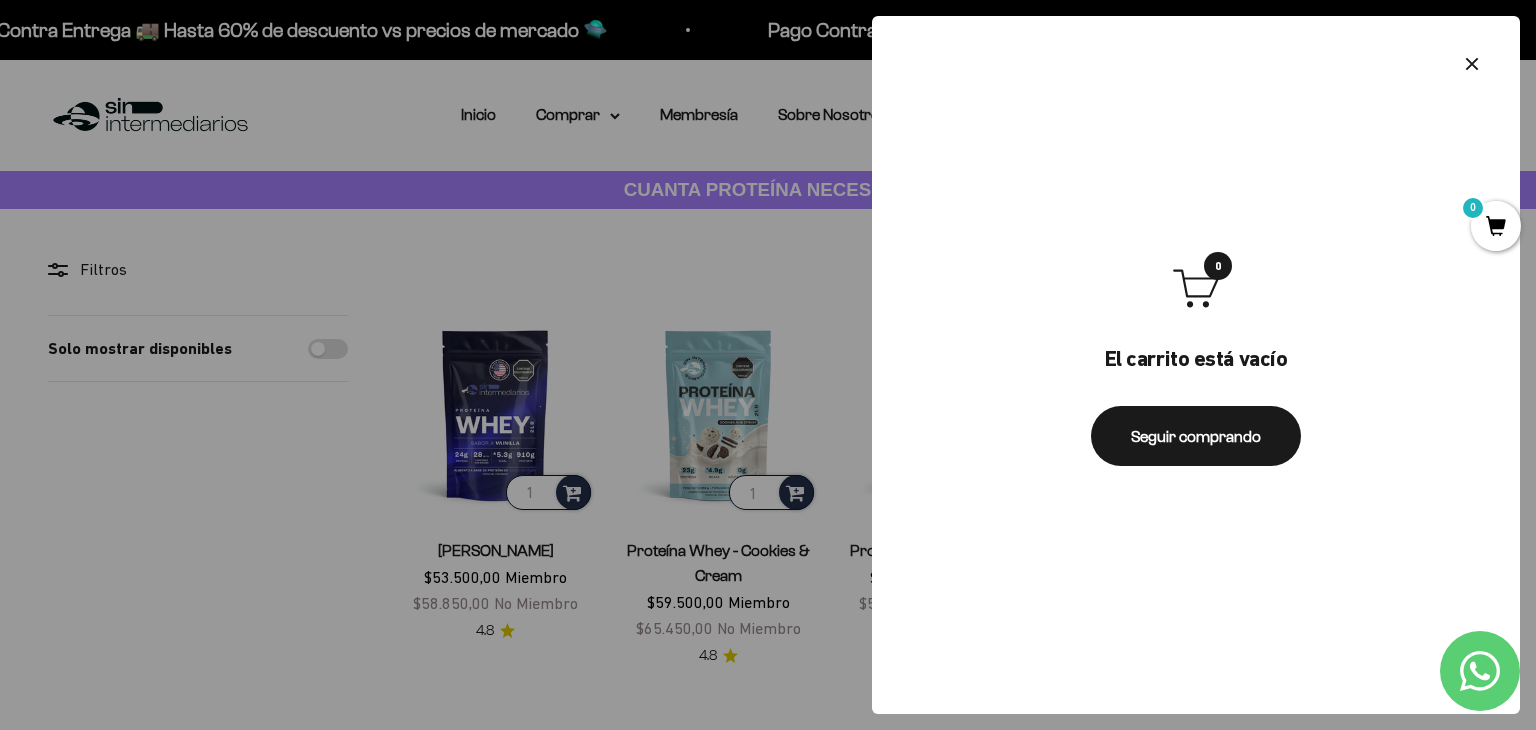 click 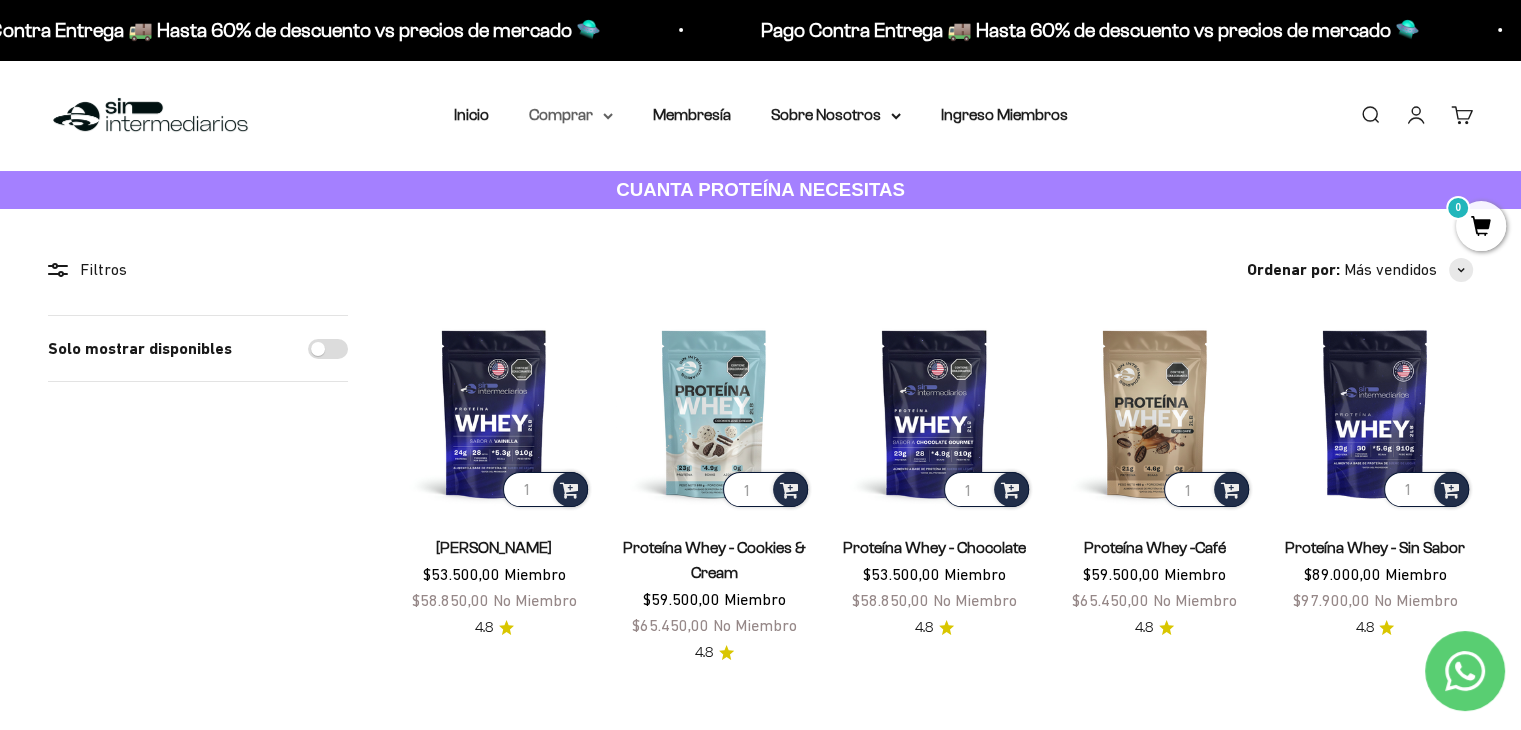 click on "Comprar" at bounding box center [571, 115] 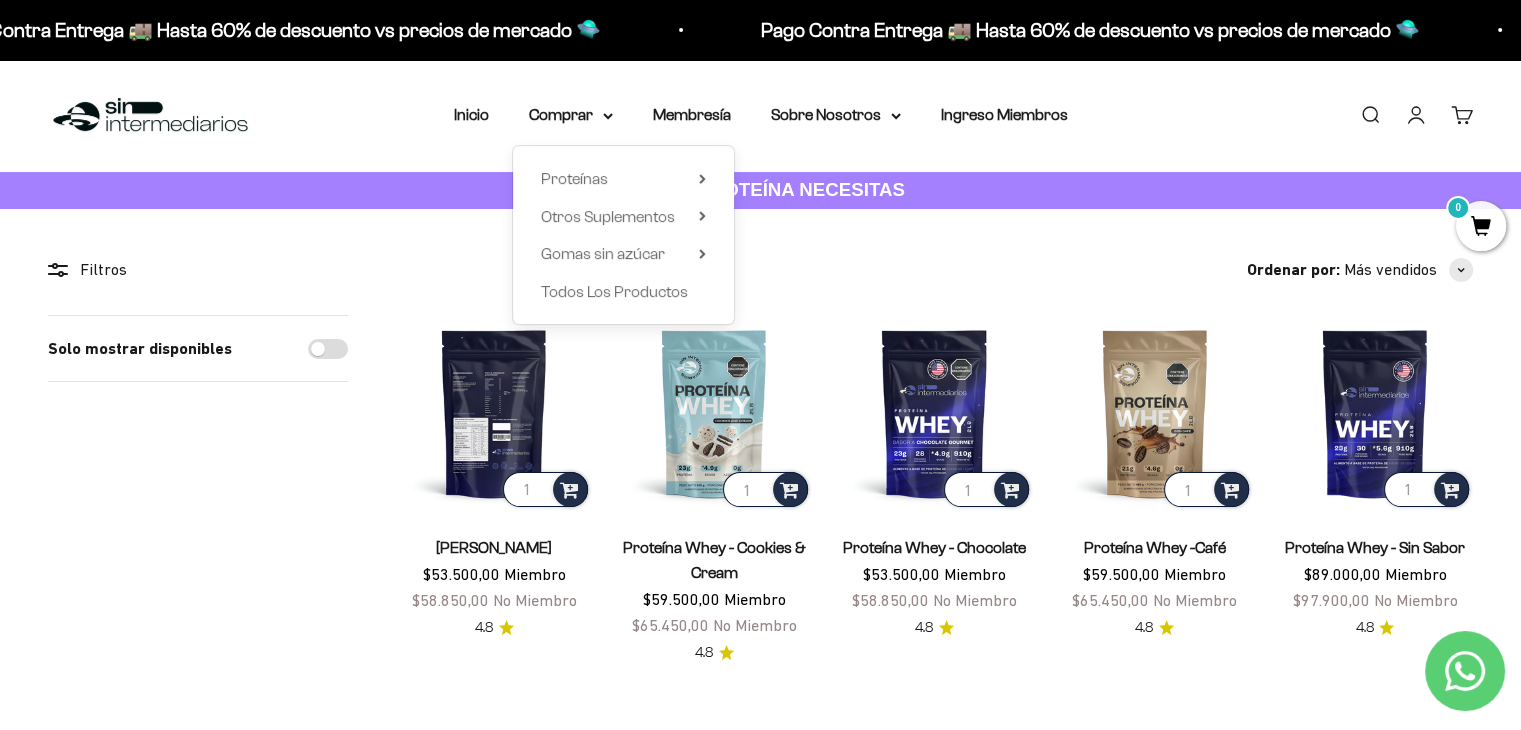 click at bounding box center (494, 413) 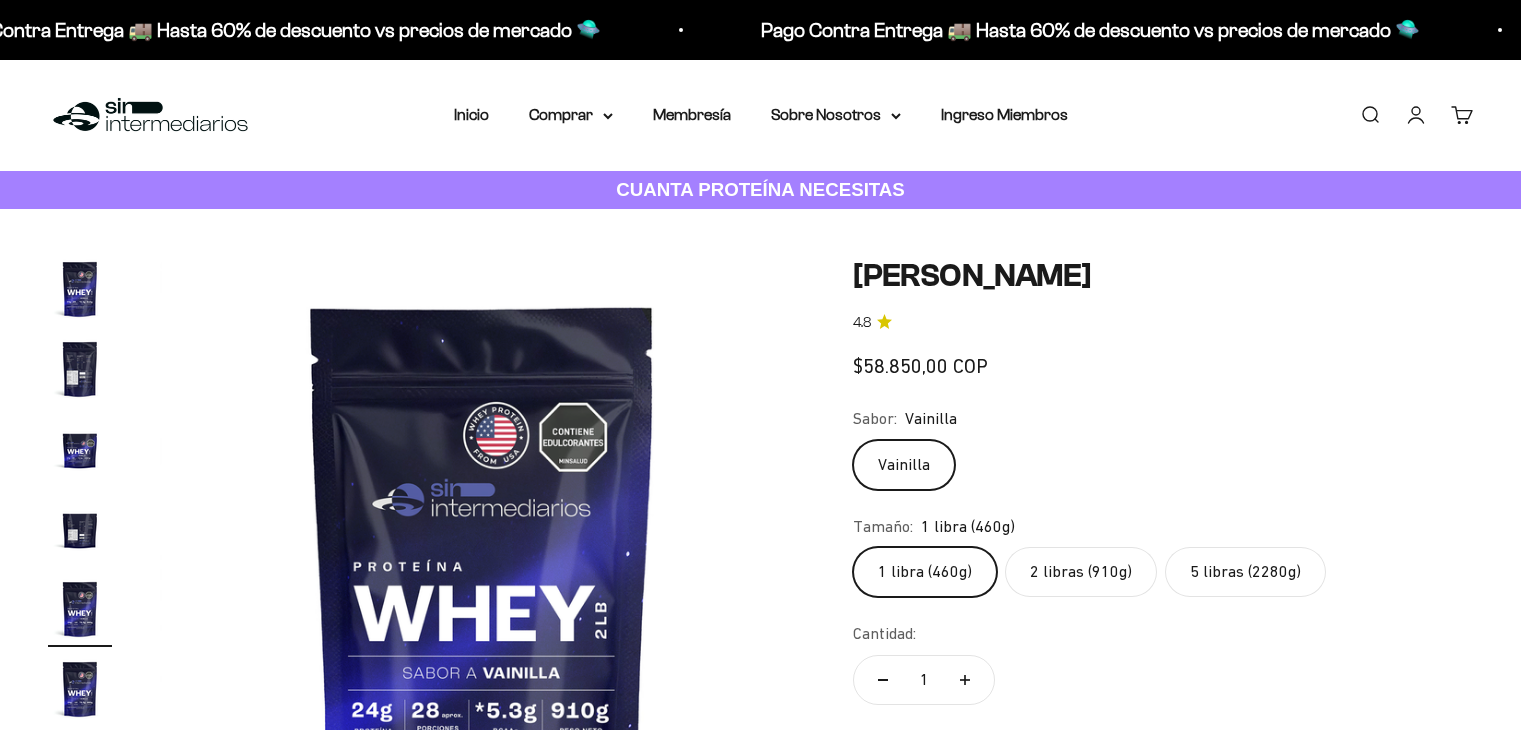 scroll, scrollTop: 0, scrollLeft: 0, axis: both 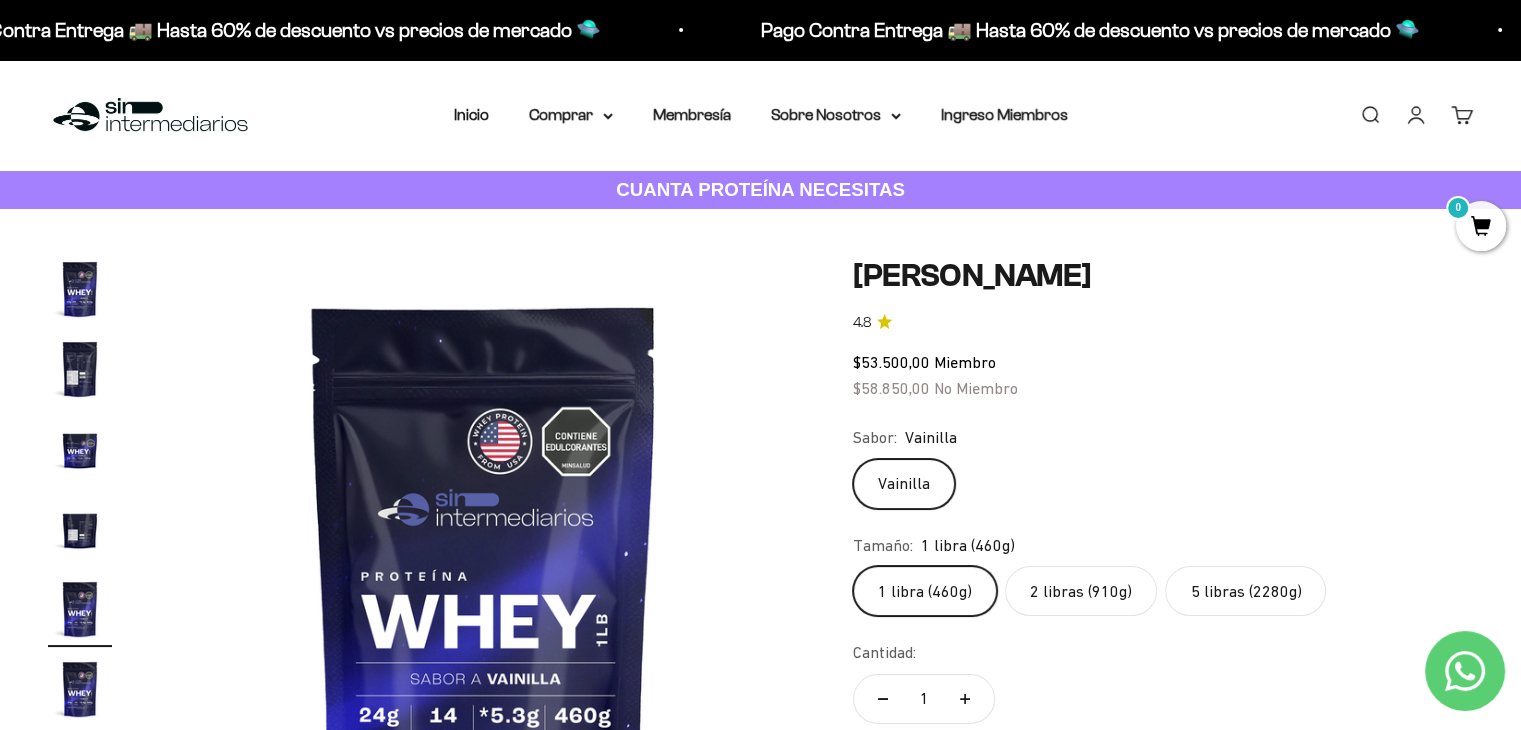 click on "5 libras (2280g)" 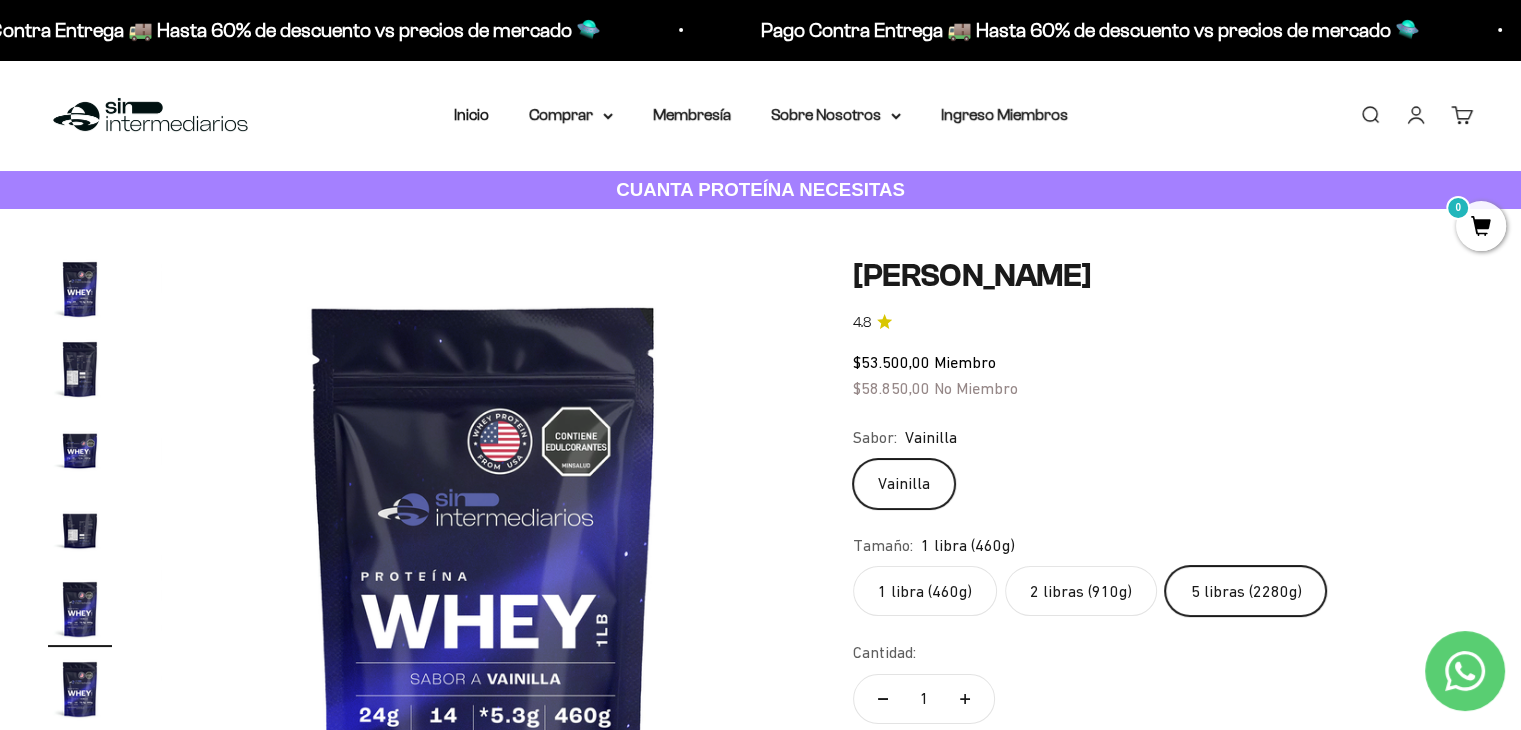 scroll, scrollTop: 0, scrollLeft: 1338, axis: horizontal 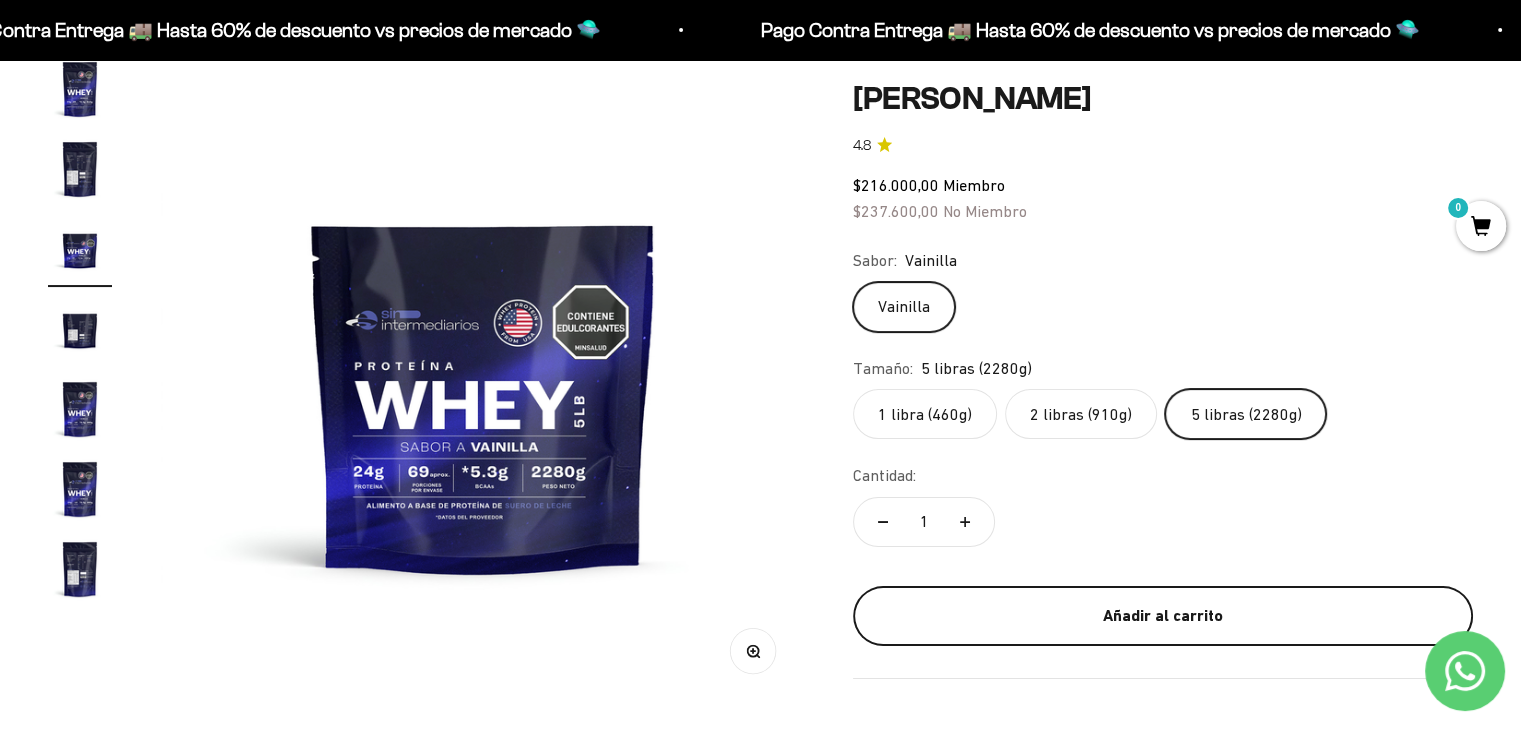click on "Añadir al carrito" at bounding box center (1163, 616) 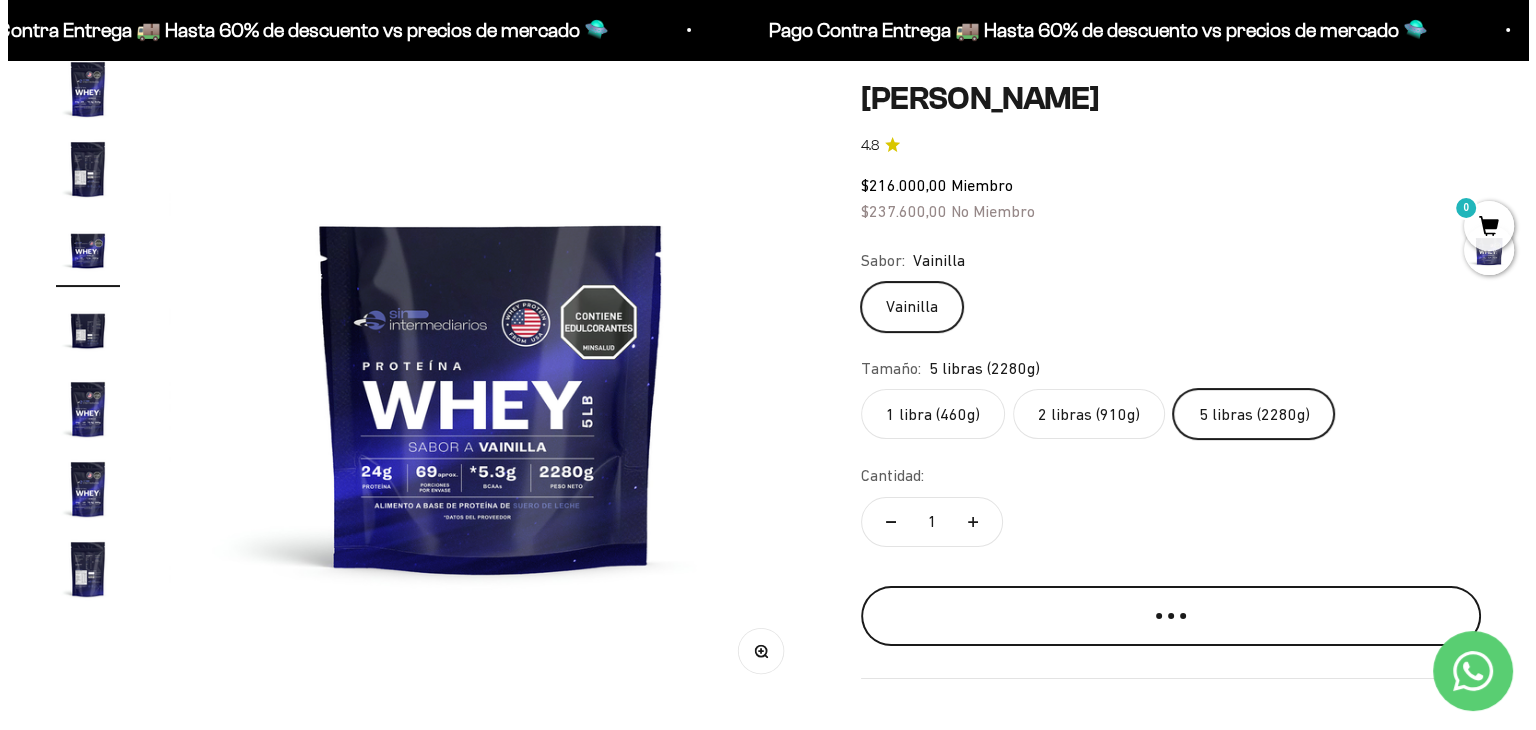 scroll, scrollTop: 0, scrollLeft: 1355, axis: horizontal 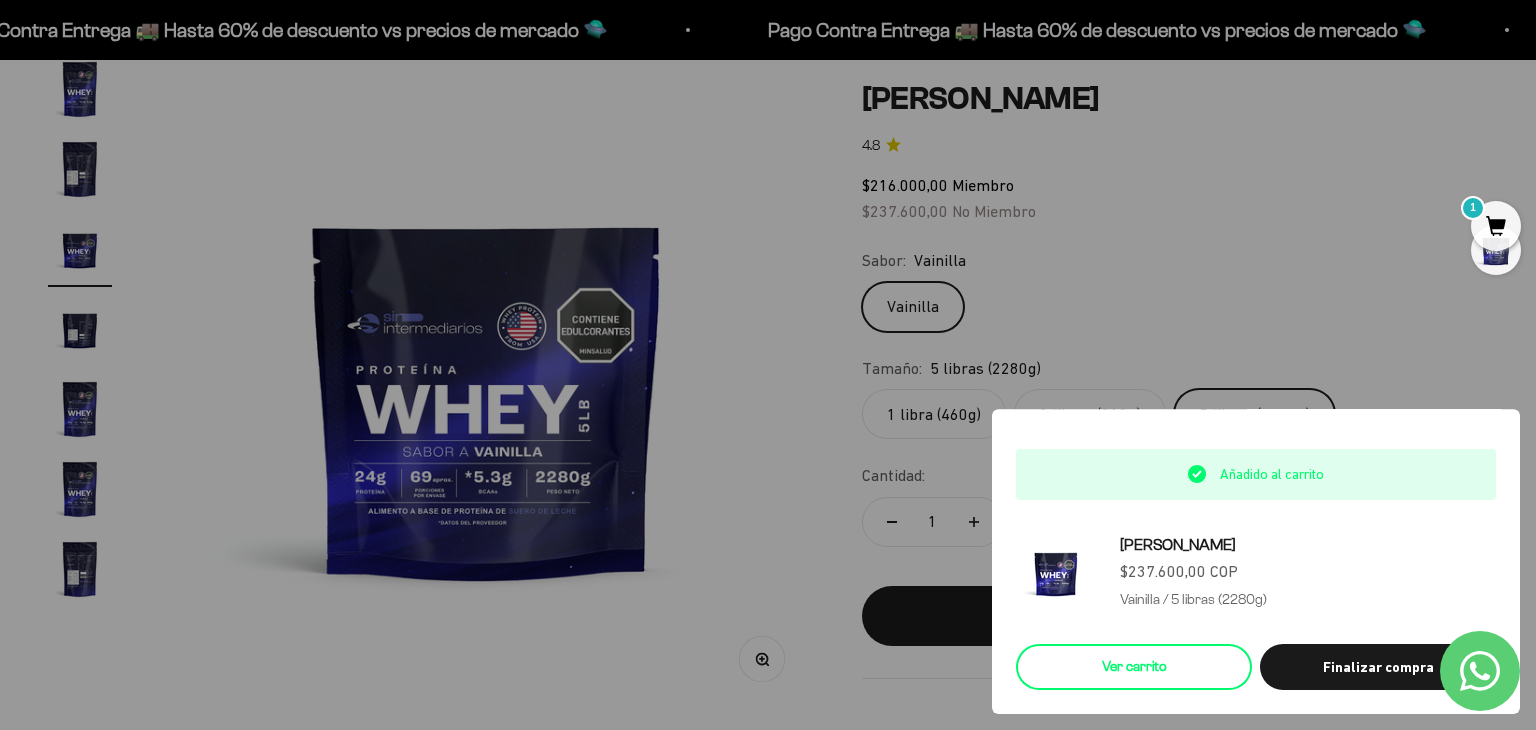 click on "Ver carrito" at bounding box center [1134, 667] 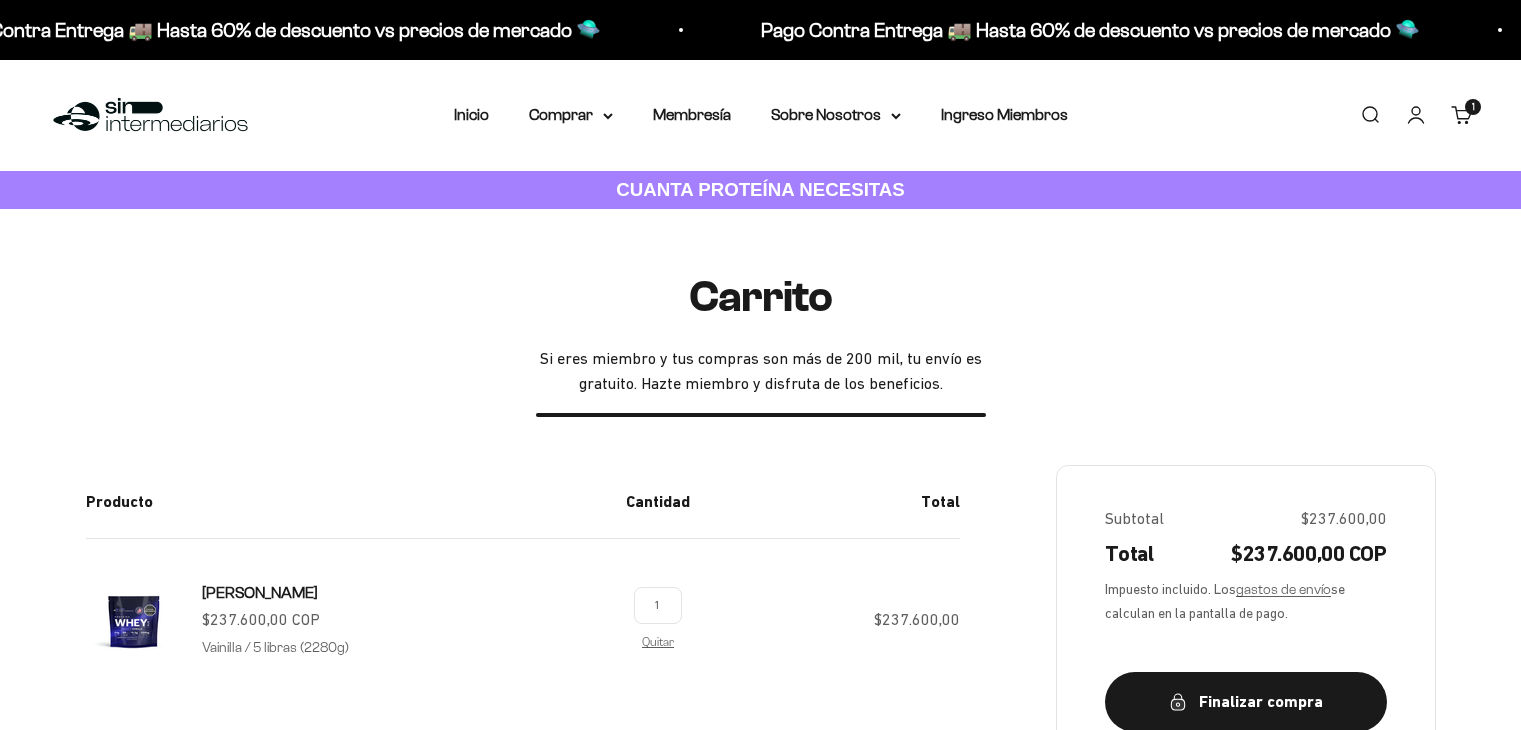 scroll, scrollTop: 0, scrollLeft: 0, axis: both 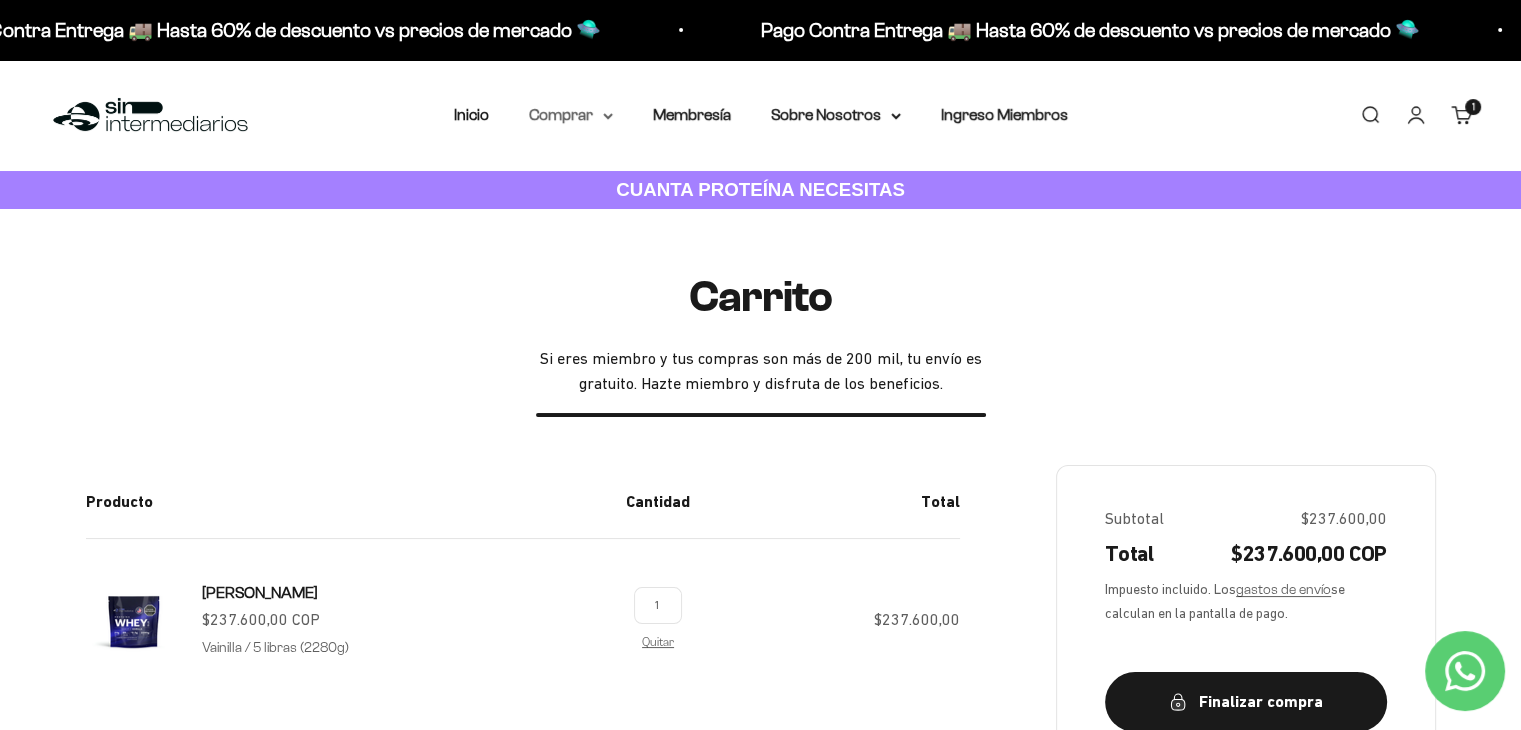 click on "Comprar" at bounding box center [571, 115] 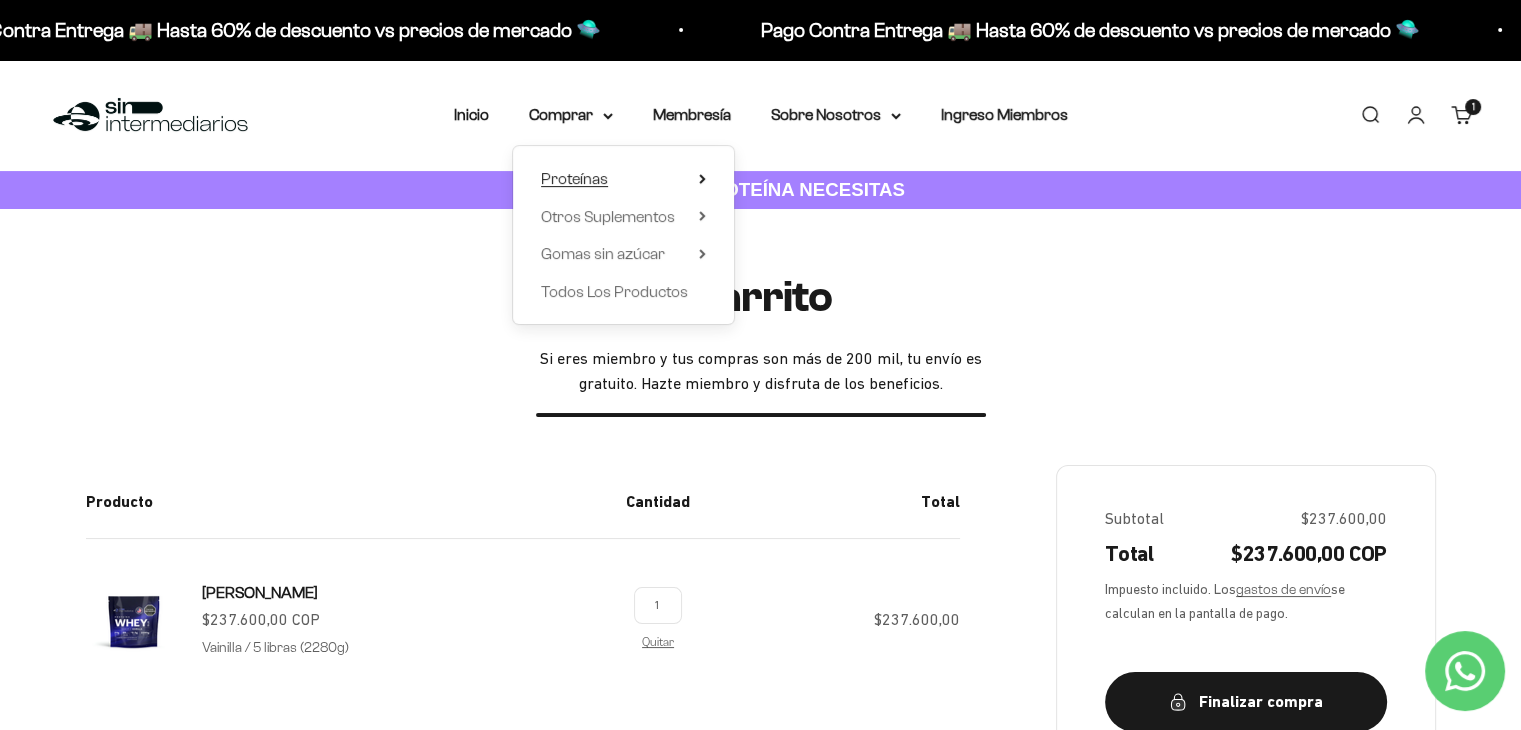 click on "Proteínas" at bounding box center (574, 178) 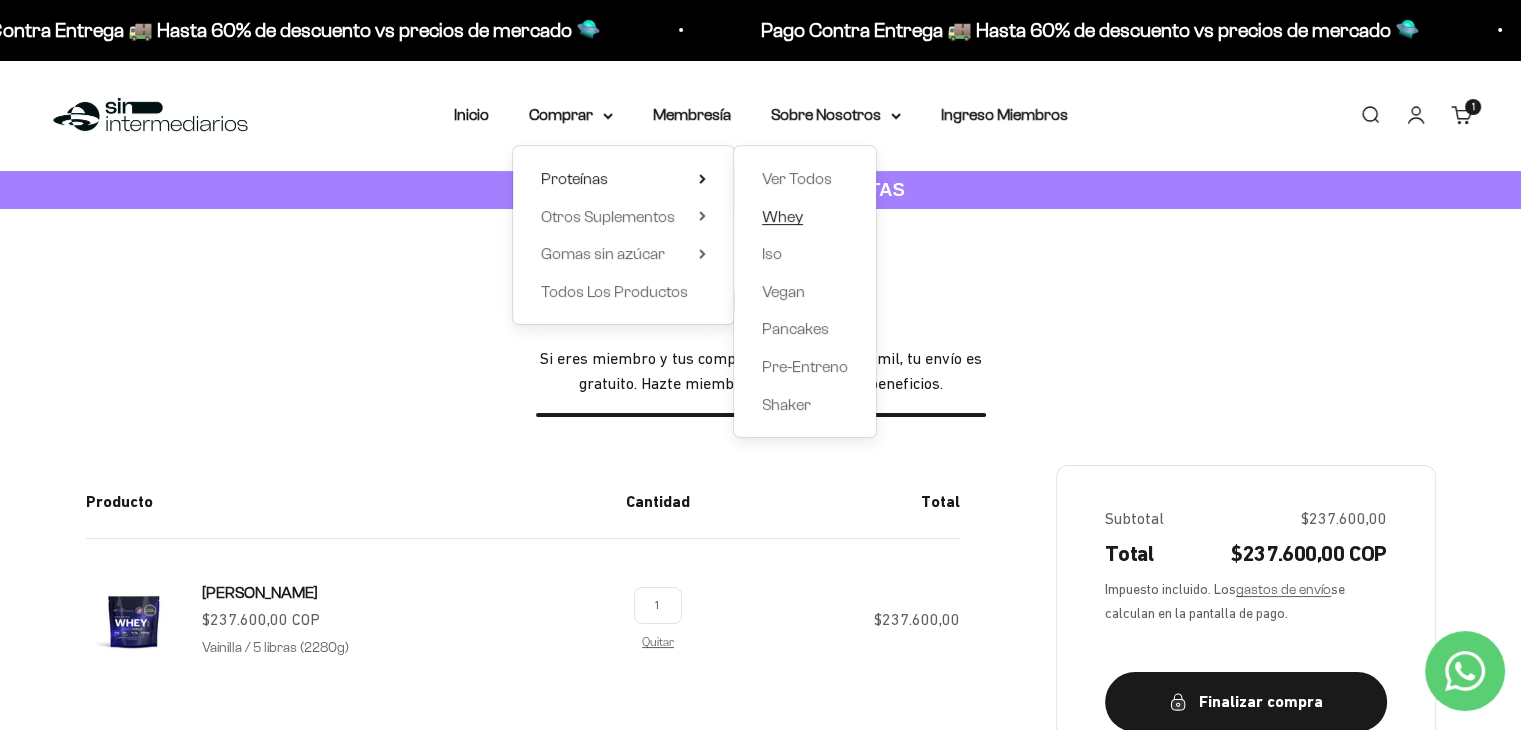 click on "Whey" at bounding box center (782, 216) 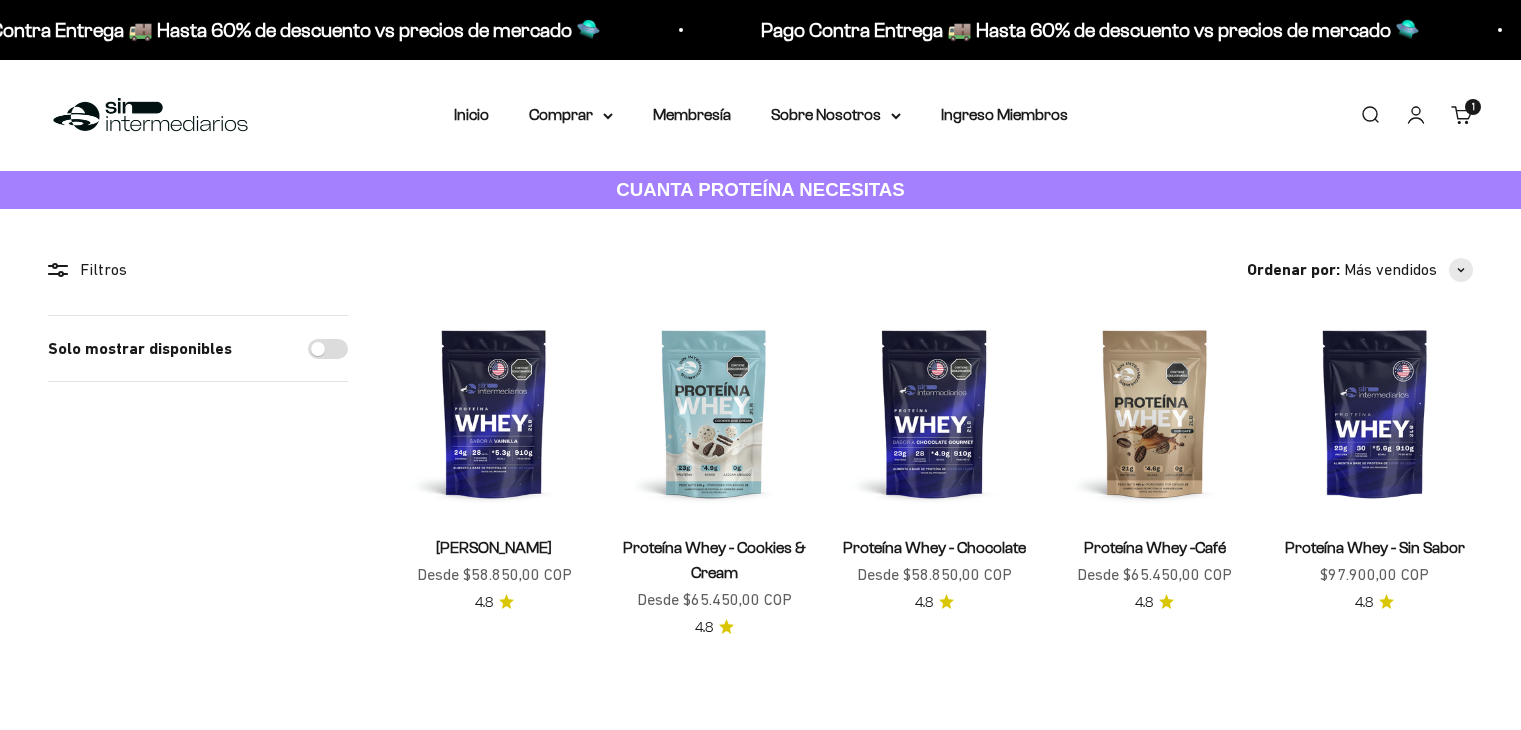 scroll, scrollTop: 0, scrollLeft: 0, axis: both 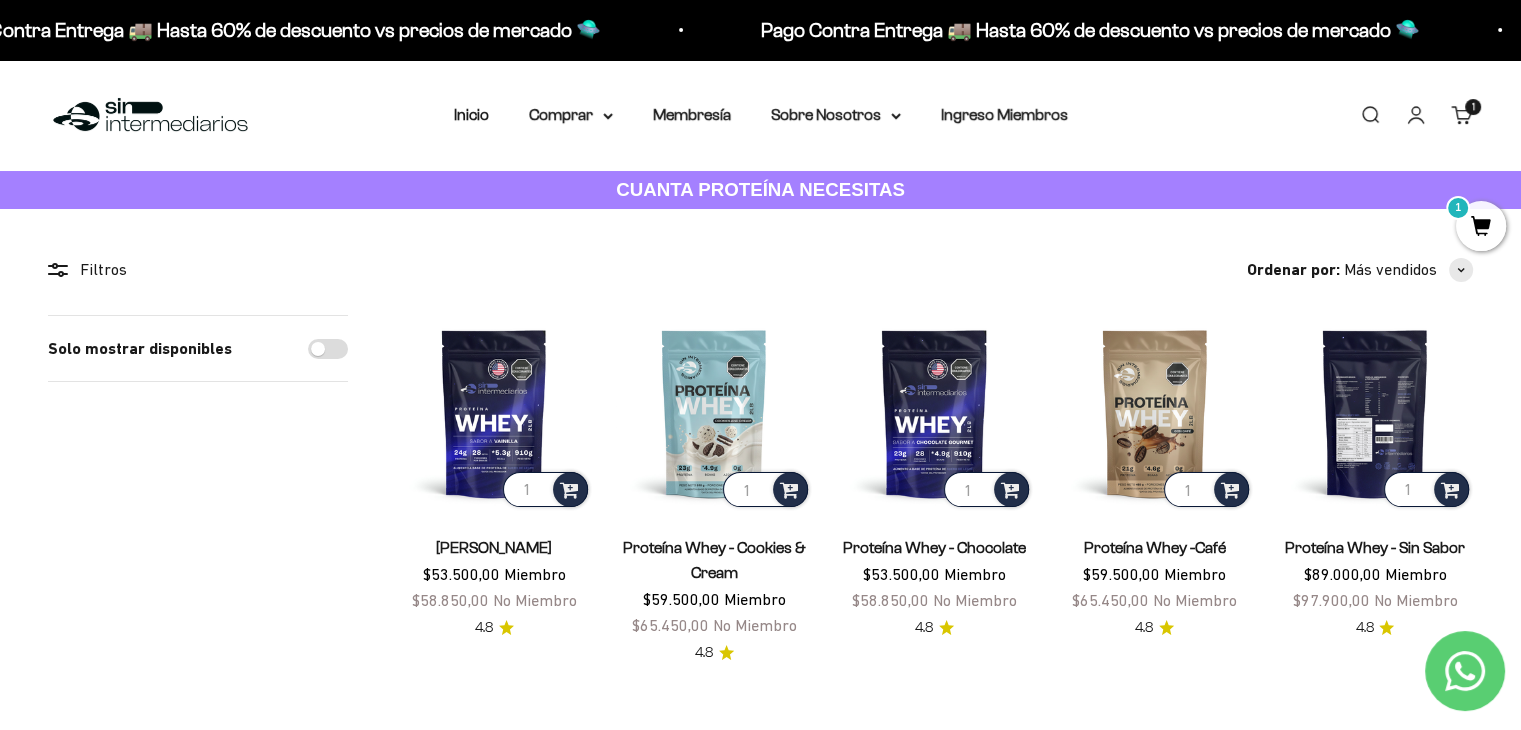 click at bounding box center (1375, 413) 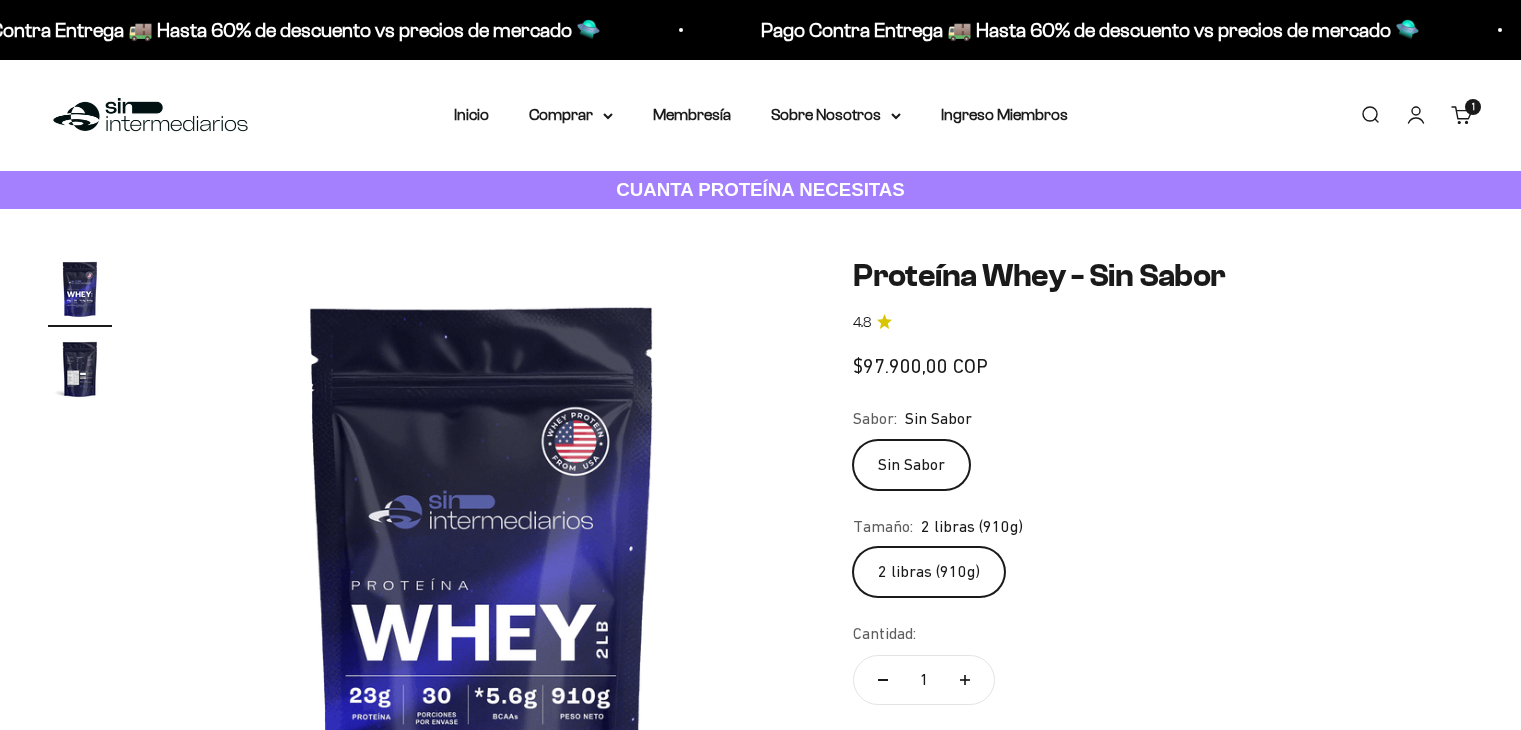 scroll, scrollTop: 0, scrollLeft: 0, axis: both 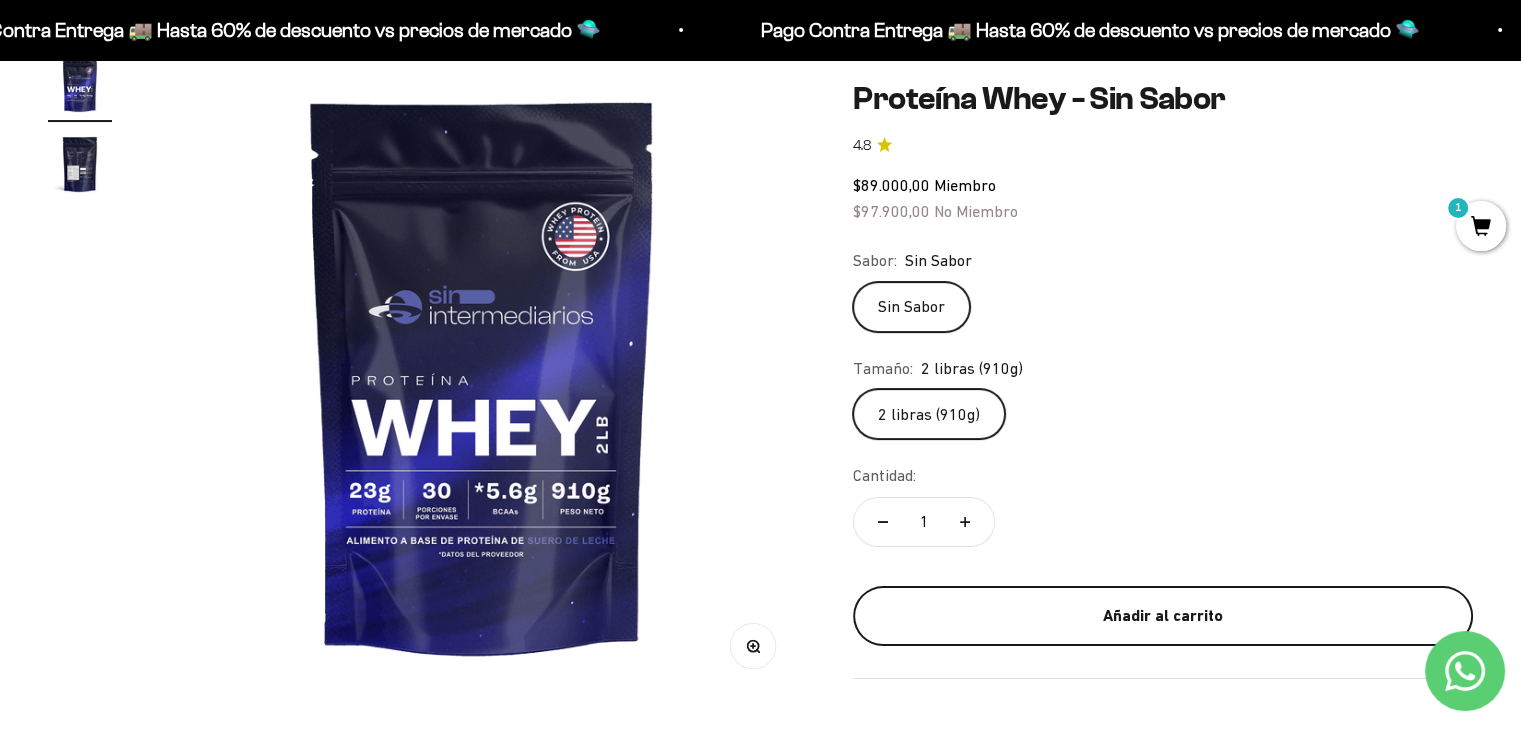 click on "Añadir al carrito" at bounding box center (1163, 616) 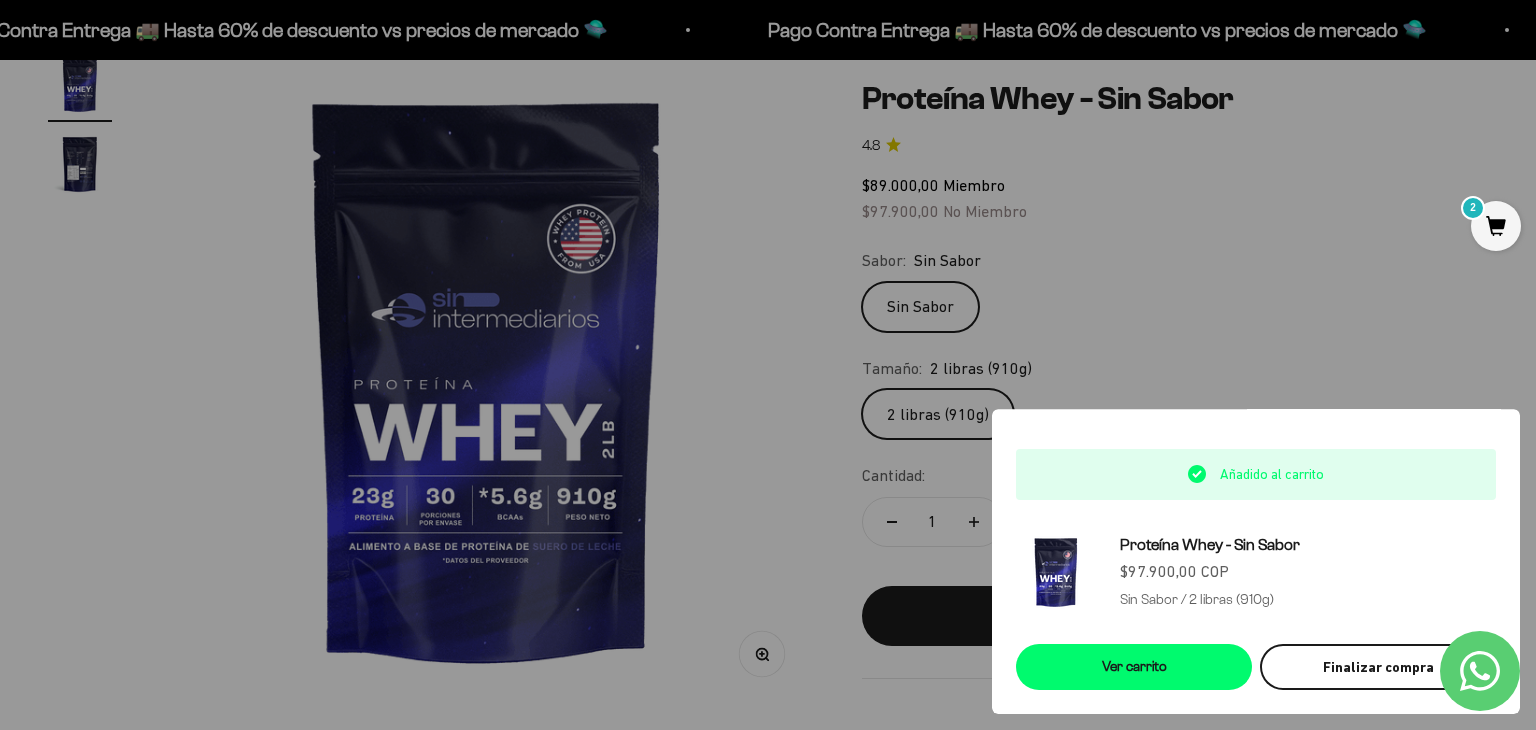 click on "Finalizar compra" at bounding box center [1378, 667] 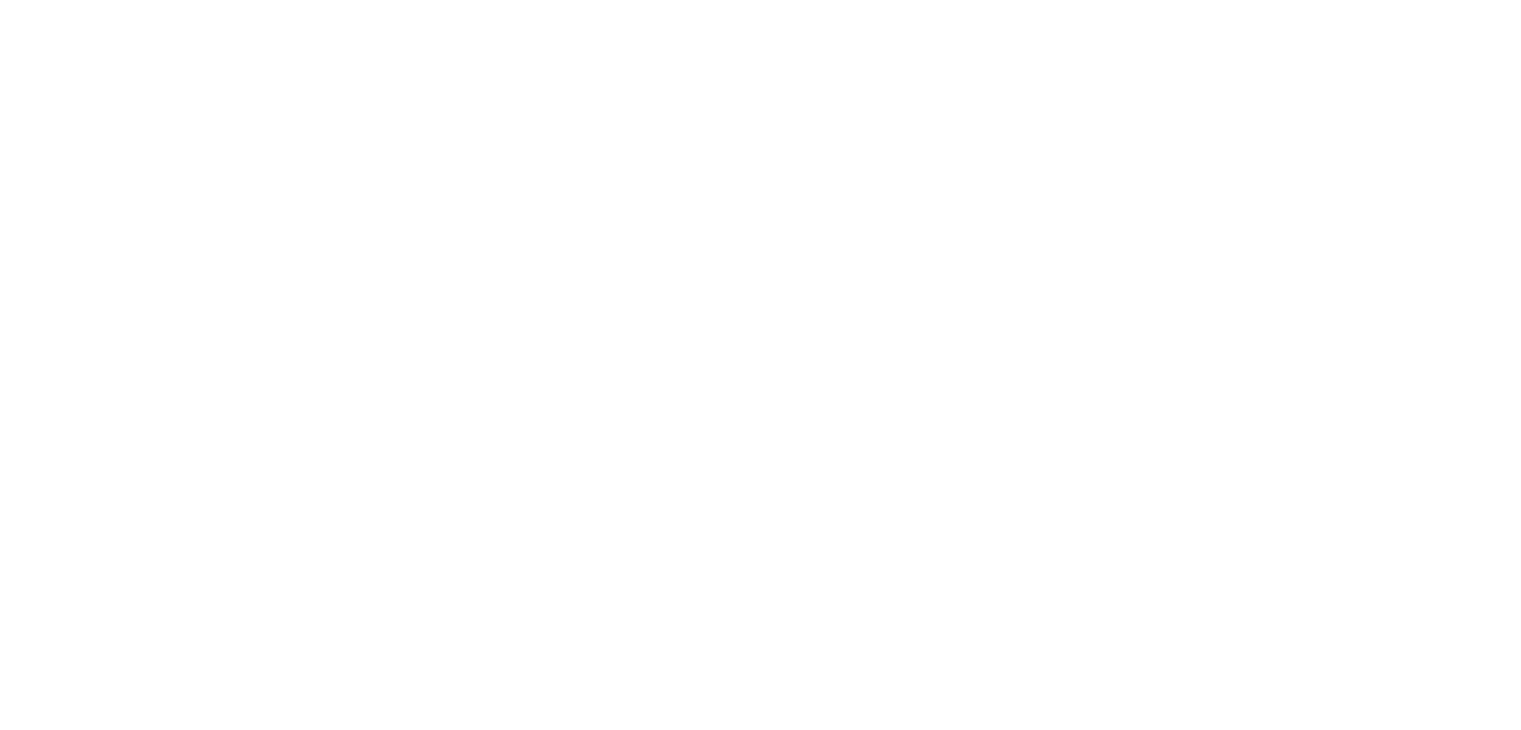 scroll, scrollTop: 0, scrollLeft: 0, axis: both 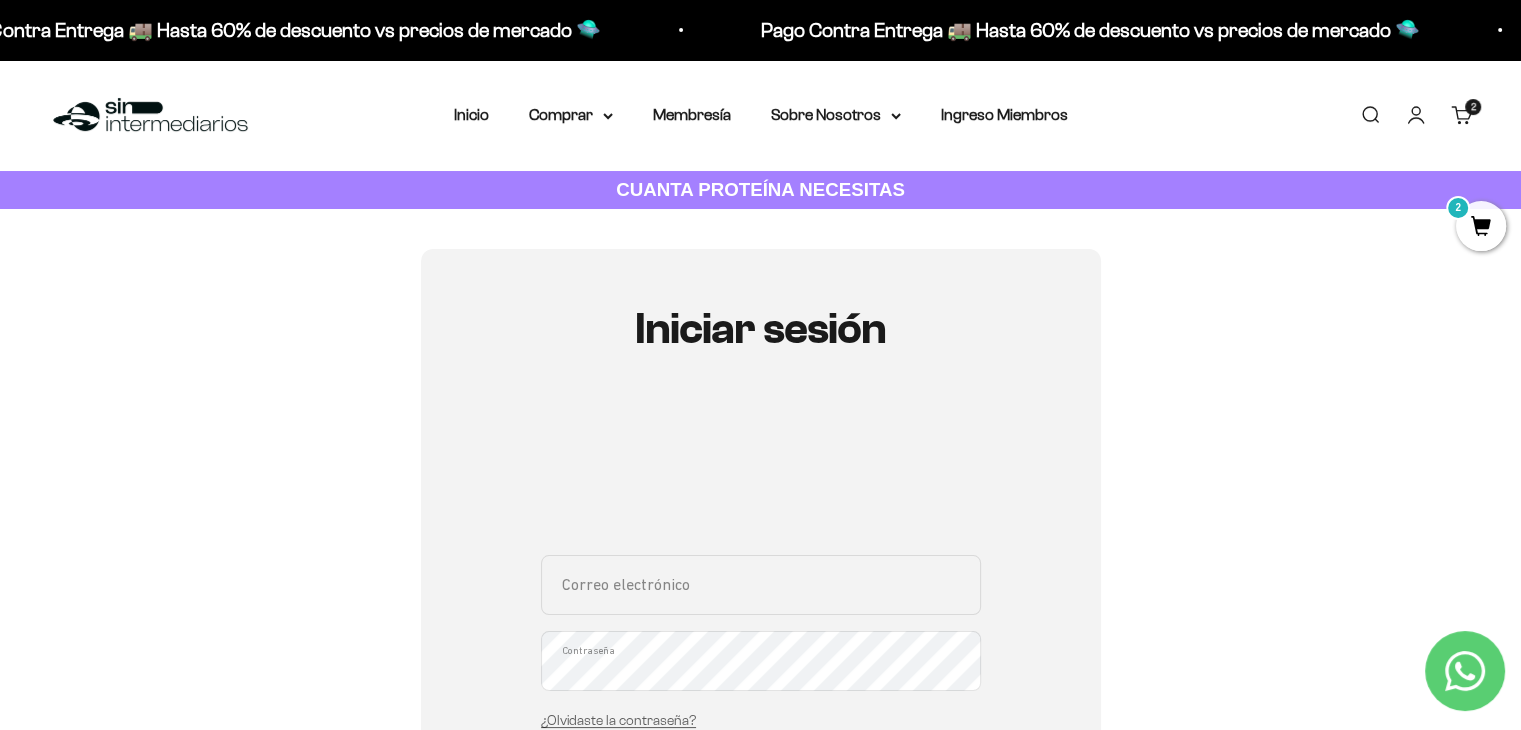 type on "[EMAIL_ADDRESS][DOMAIN_NAME]" 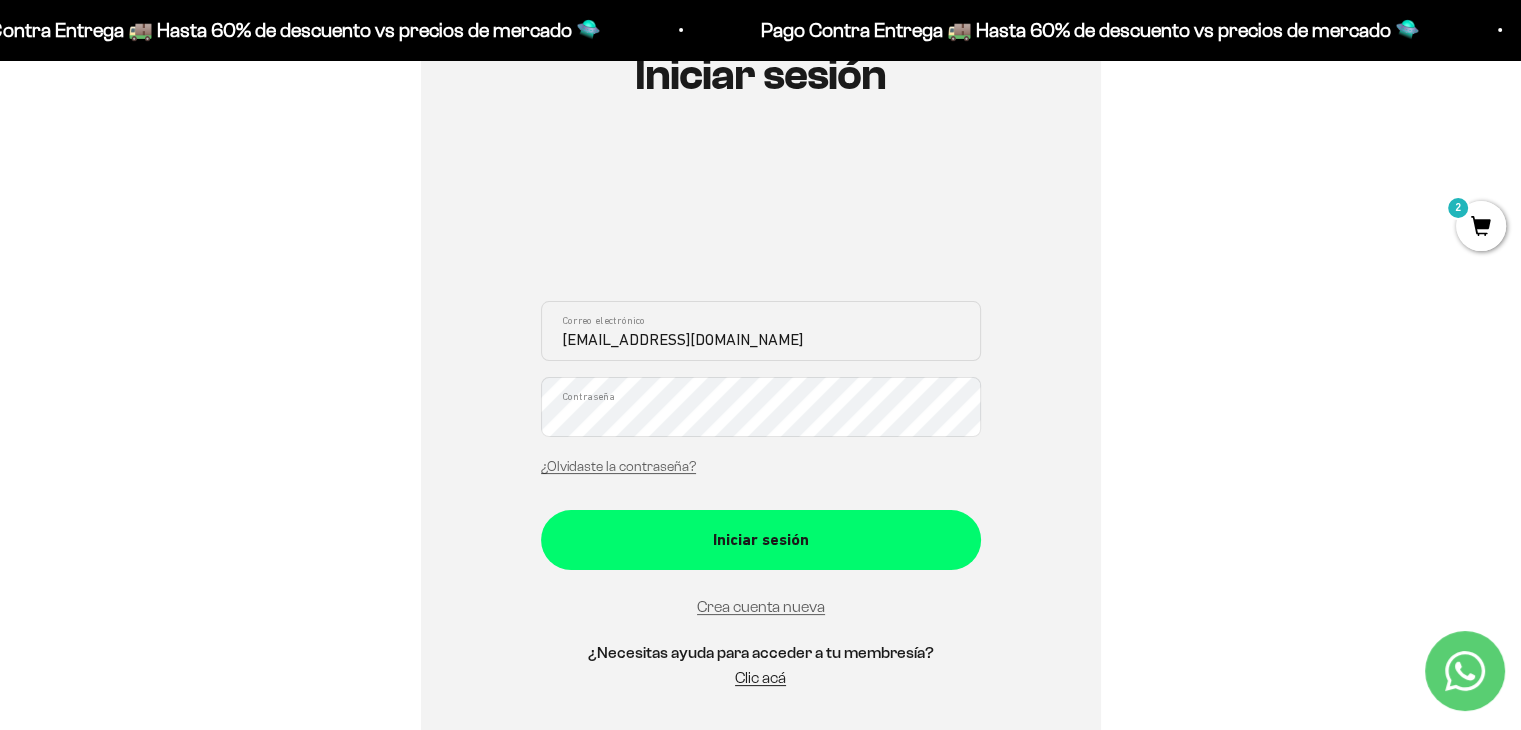 scroll, scrollTop: 270, scrollLeft: 0, axis: vertical 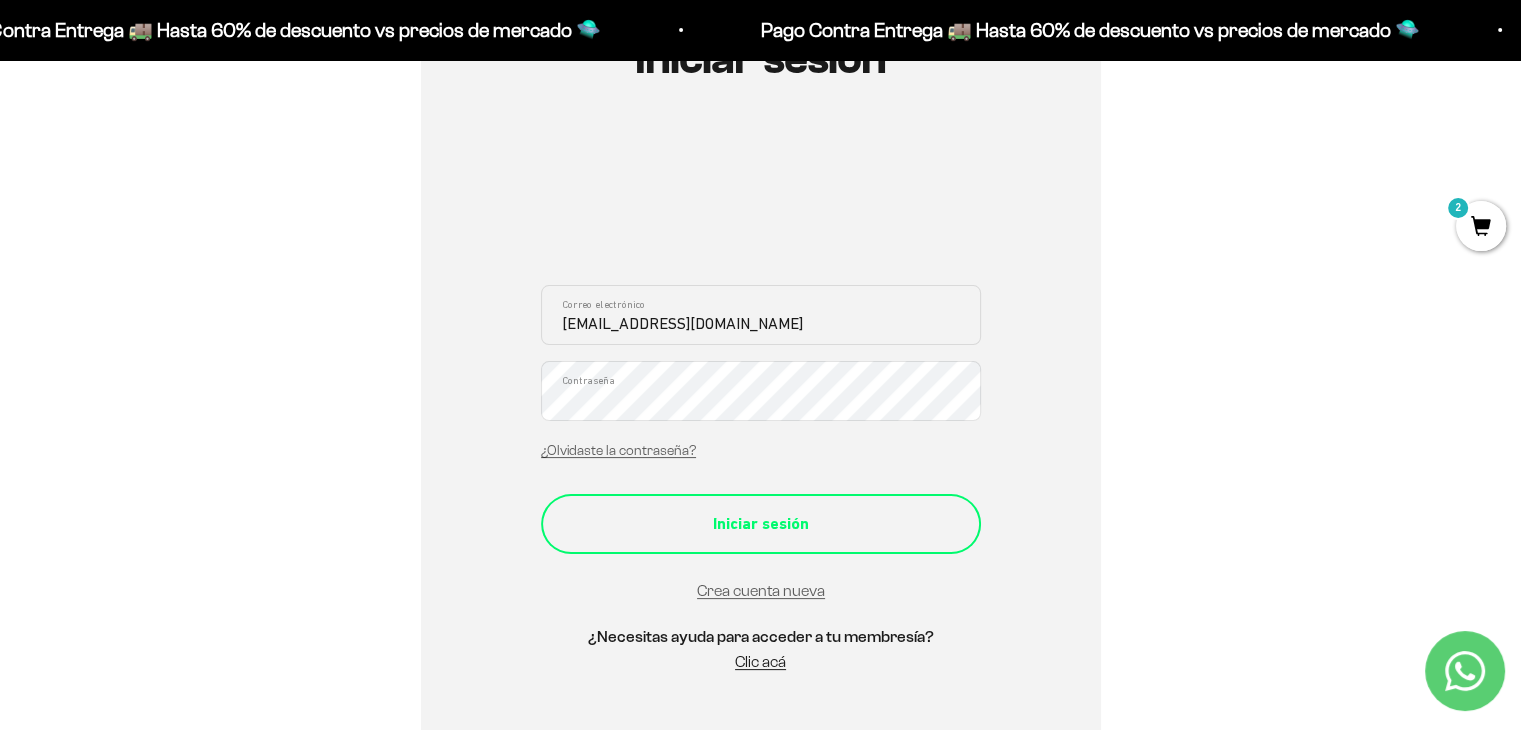 click on "Iniciar sesión" at bounding box center [761, 524] 